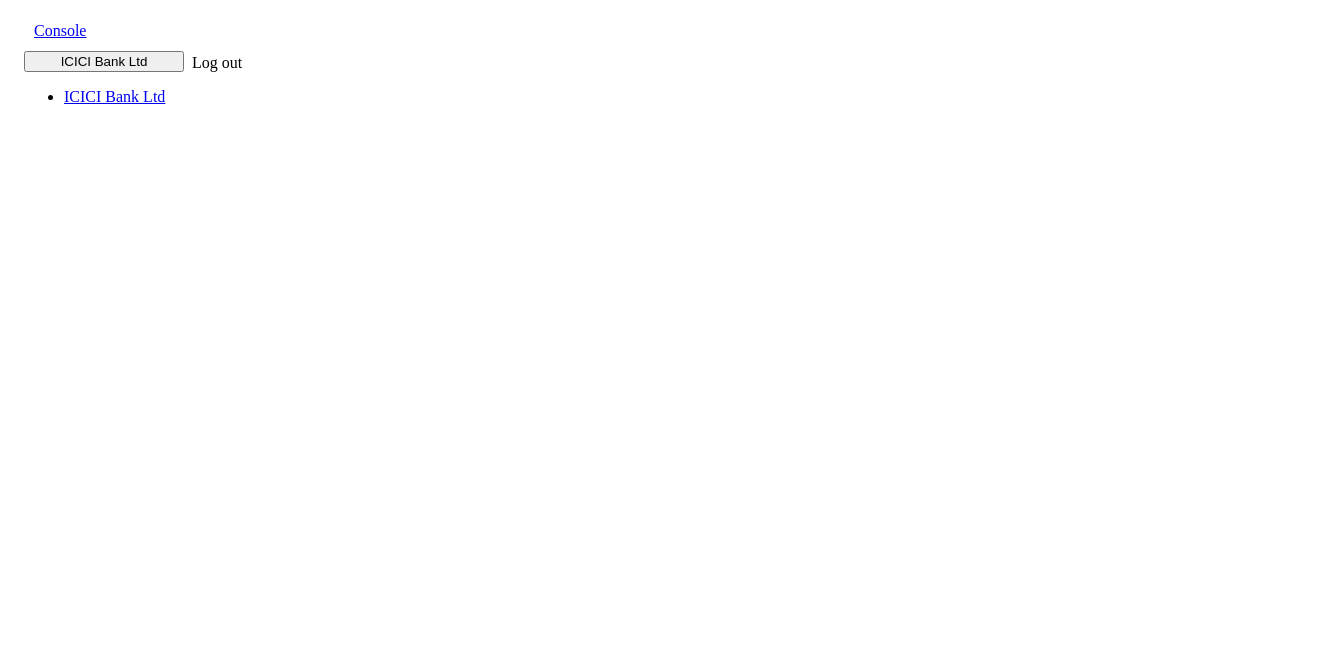 scroll, scrollTop: 0, scrollLeft: 0, axis: both 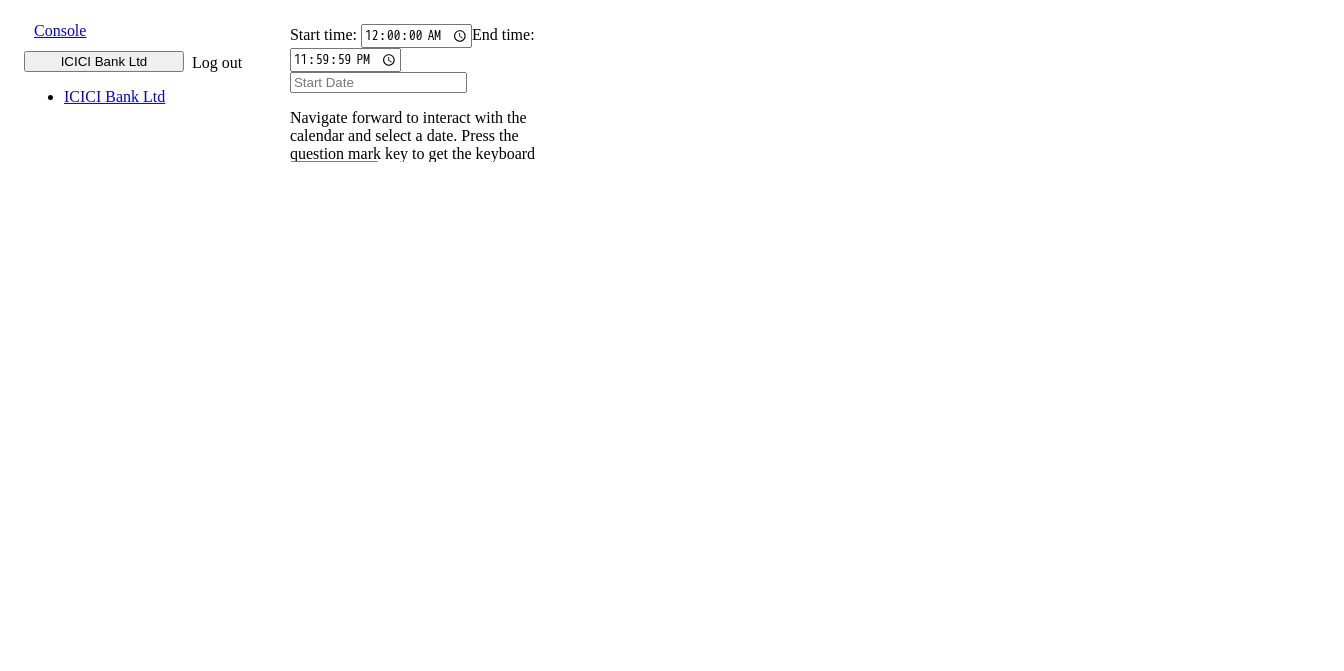click on "00CH7J..." at bounding box center (314, 466) 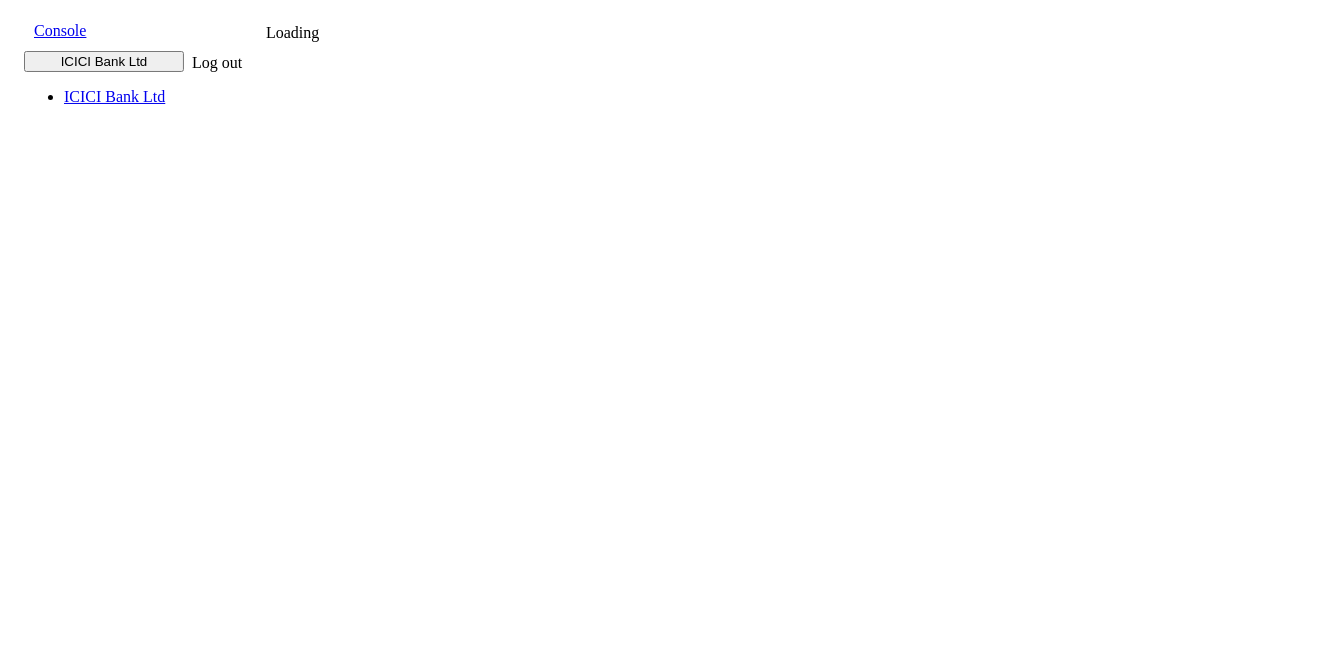 scroll, scrollTop: 0, scrollLeft: 0, axis: both 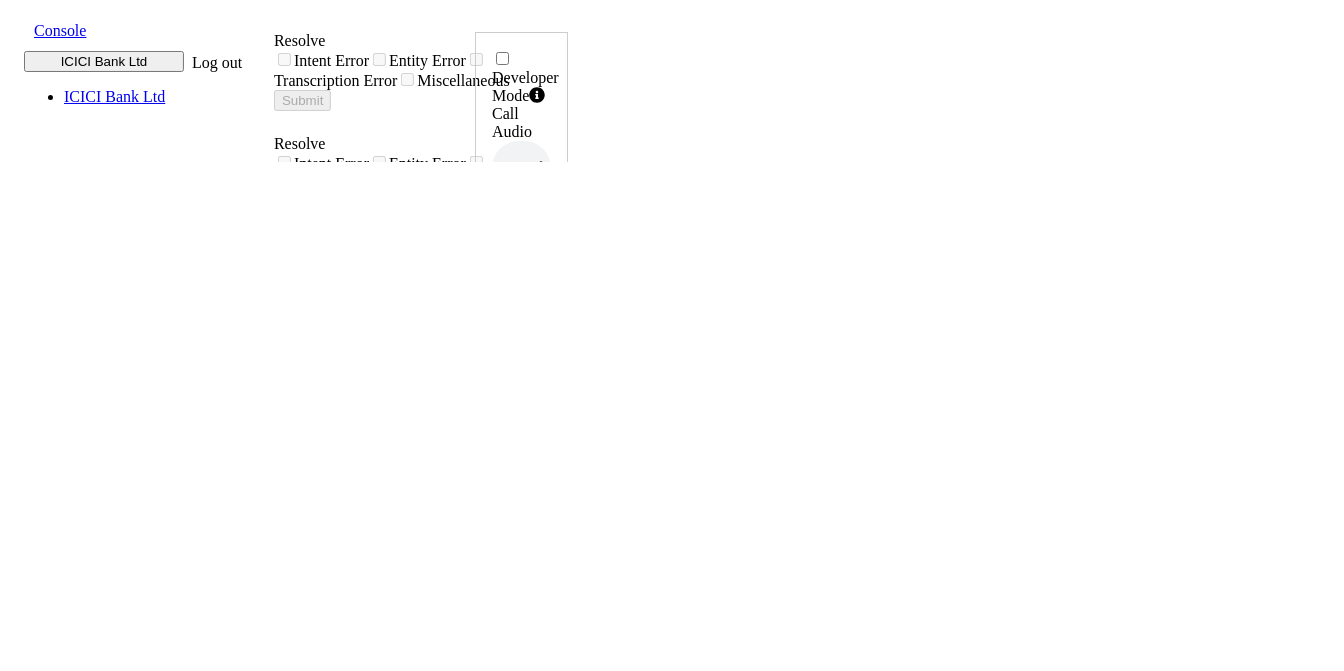 click at bounding box center (18, 29) 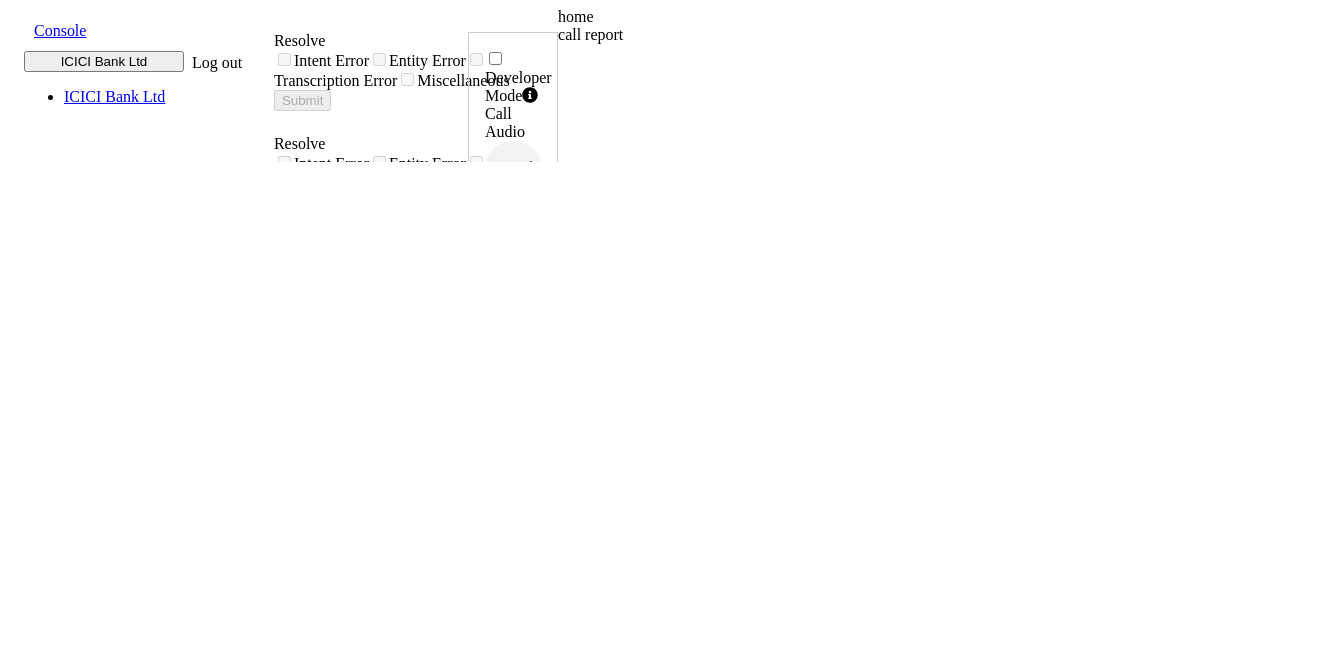 click on "call report" at bounding box center (733, 35) 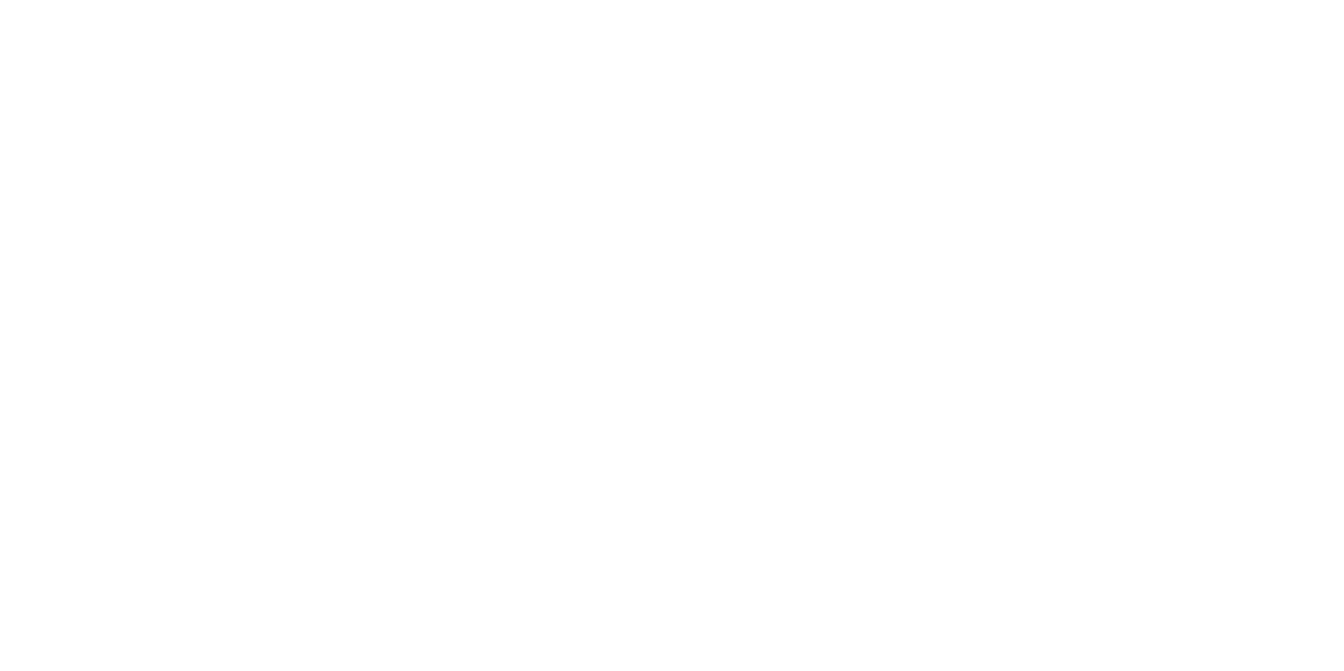 scroll, scrollTop: 0, scrollLeft: 0, axis: both 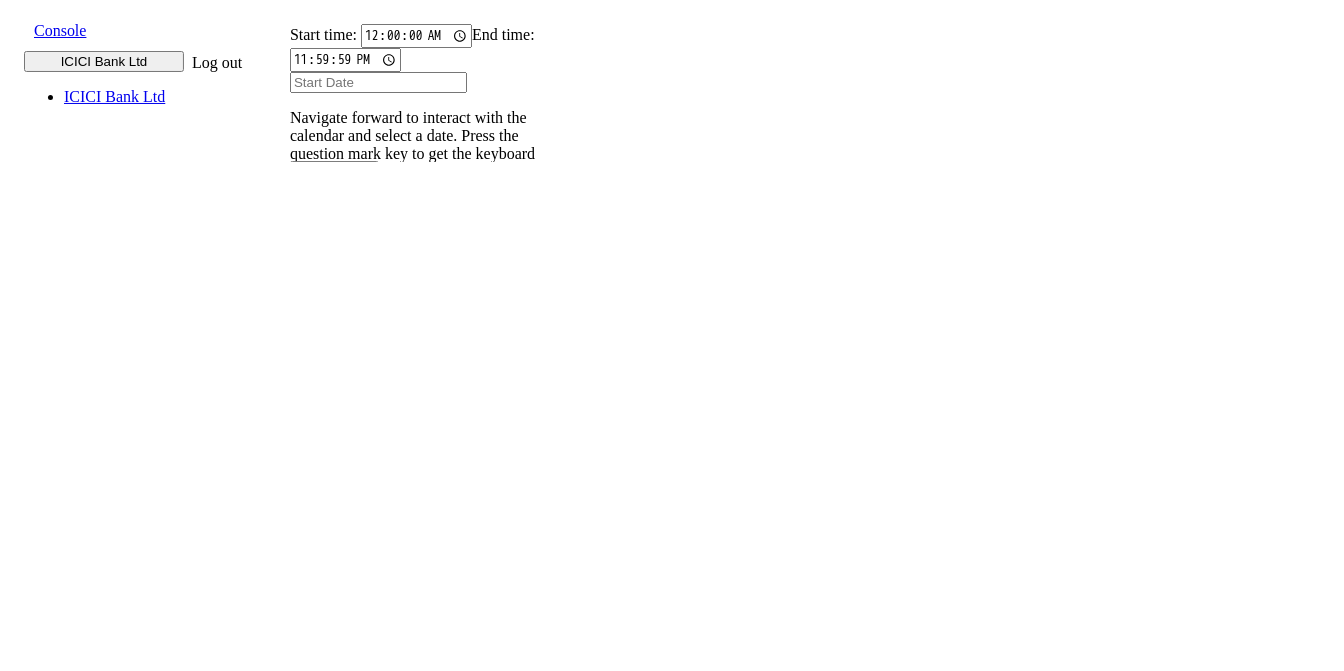 click at bounding box center (302, 275) 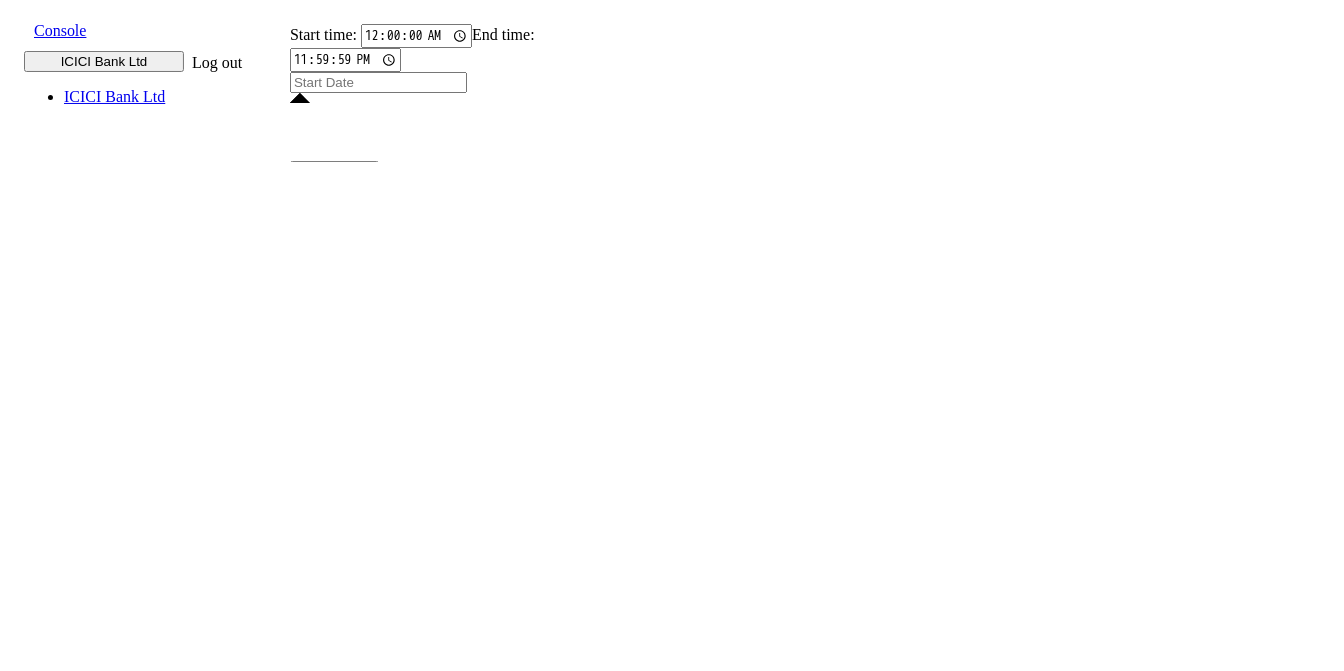 click on "19" at bounding box center (583, 2233) 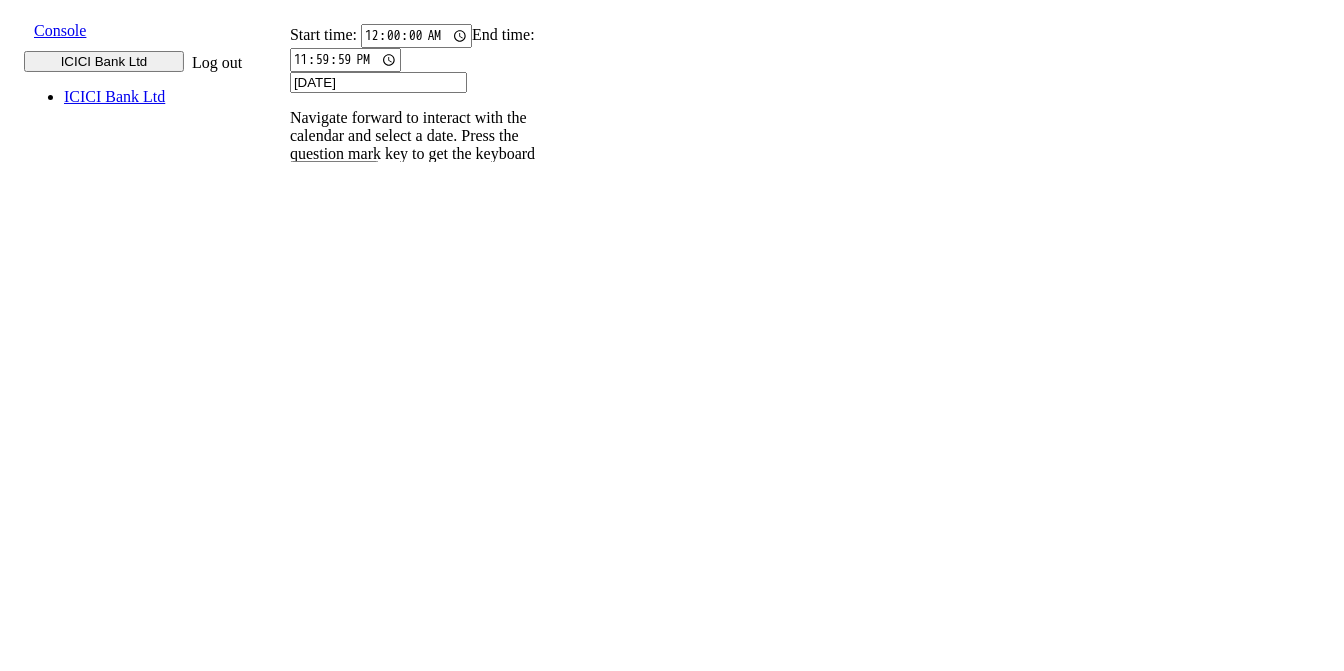 click on "19" at bounding box center [583, 2079] 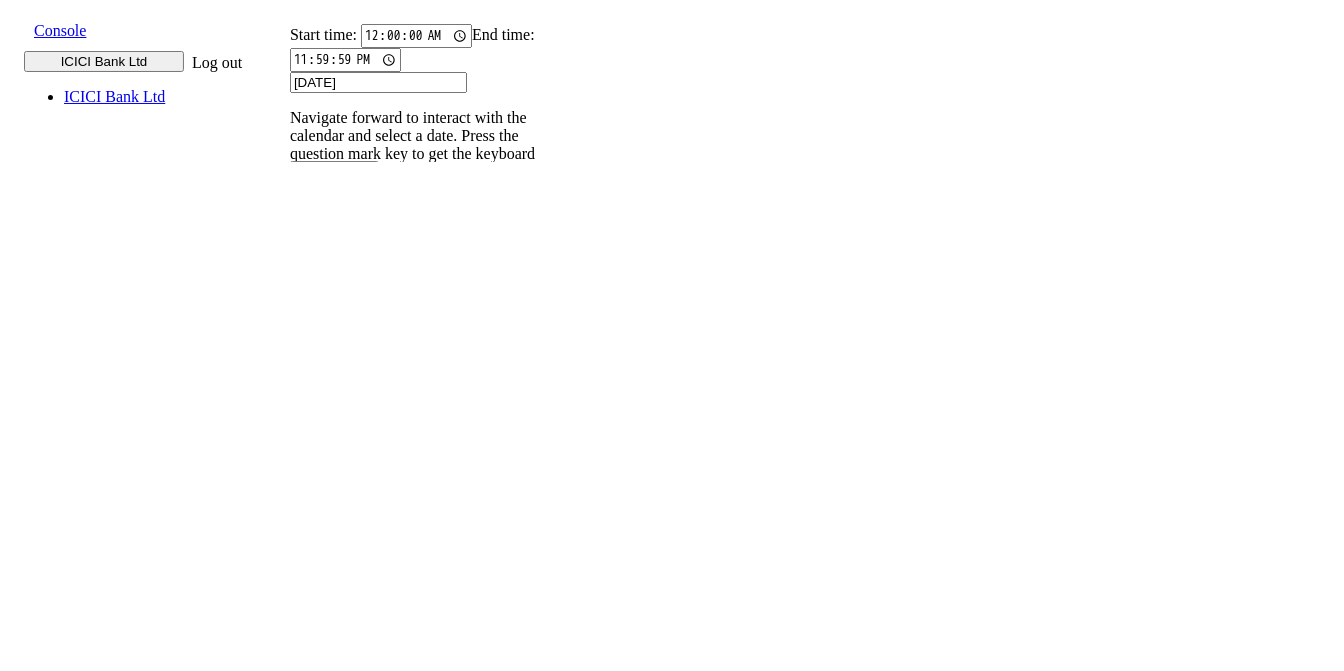 click on "9820583145" at bounding box center [302, 275] 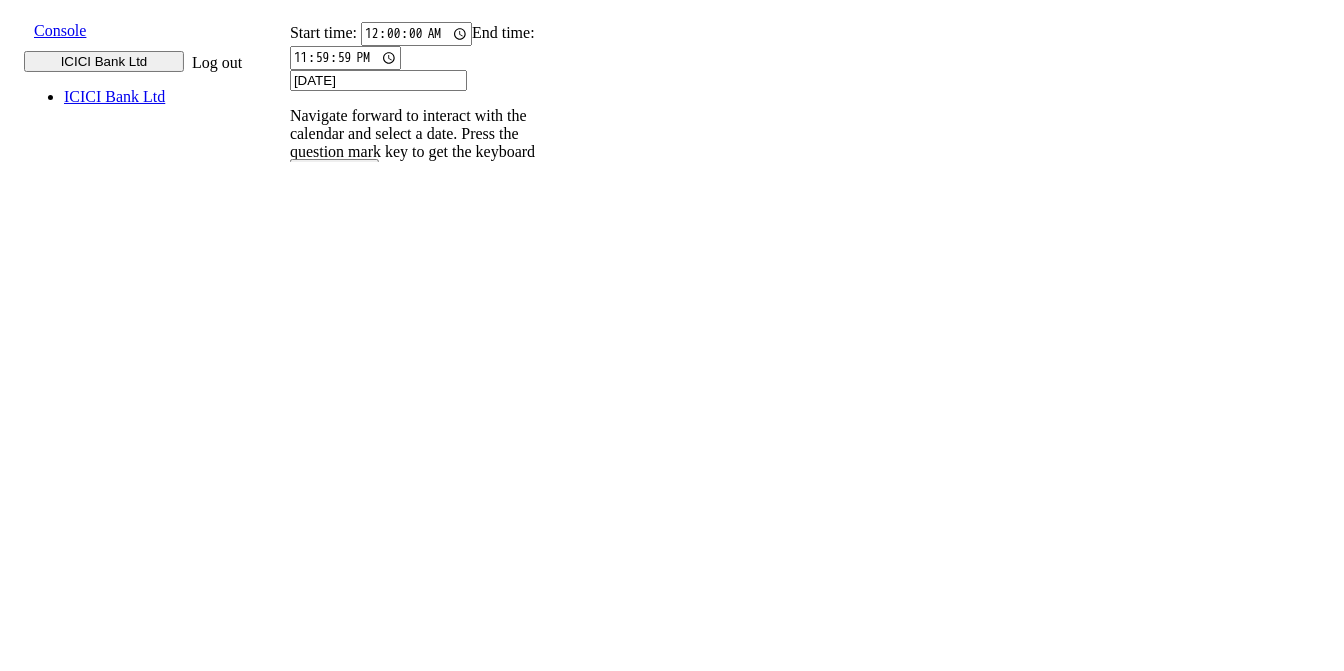 click on "020J4T..." at bounding box center [311, 838] 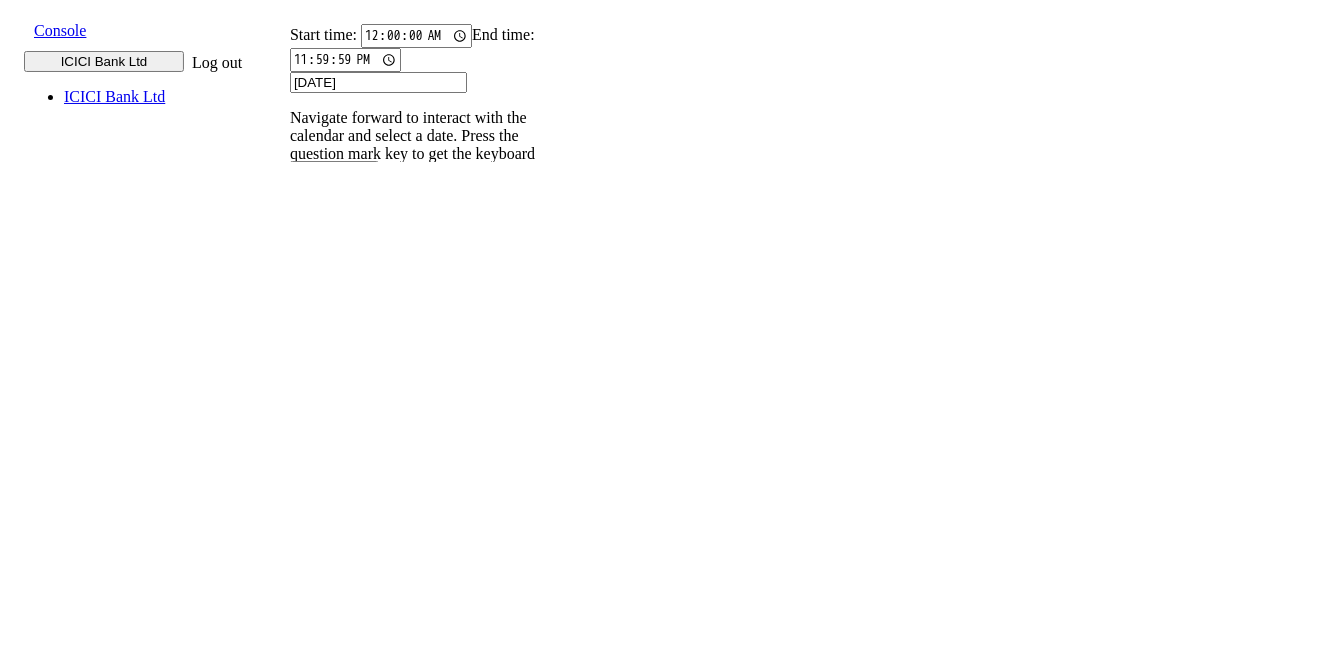 scroll, scrollTop: 0, scrollLeft: 0, axis: both 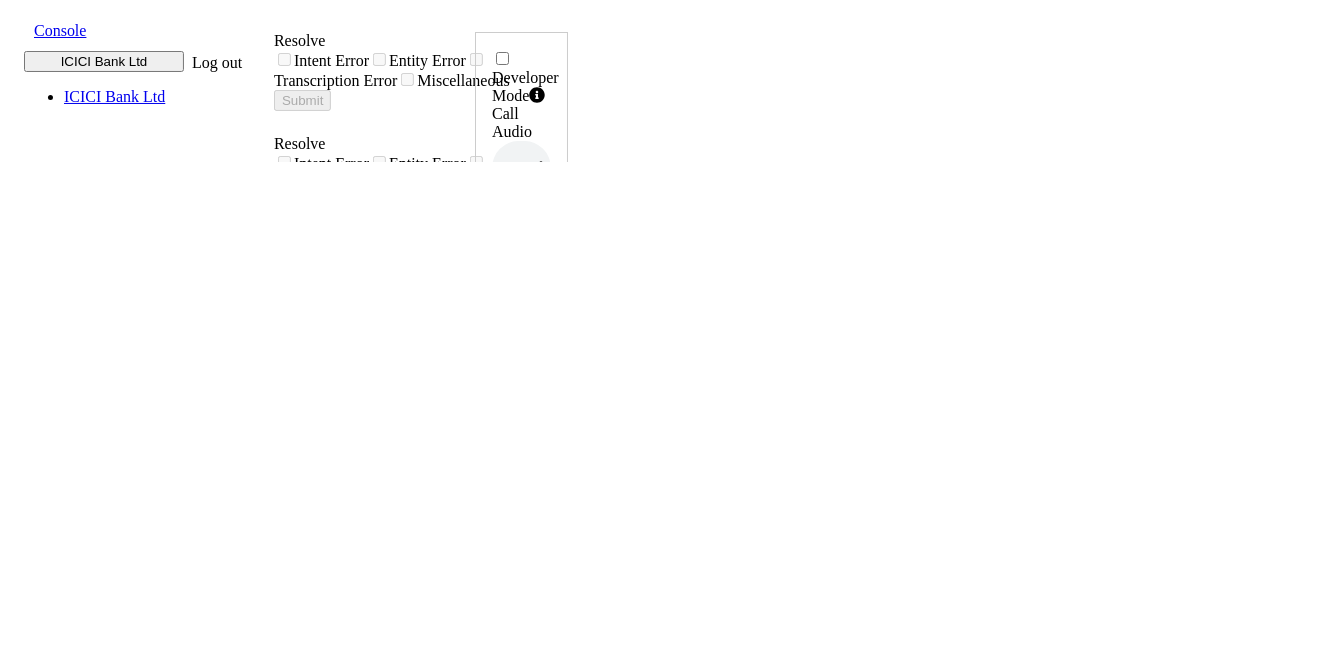 click 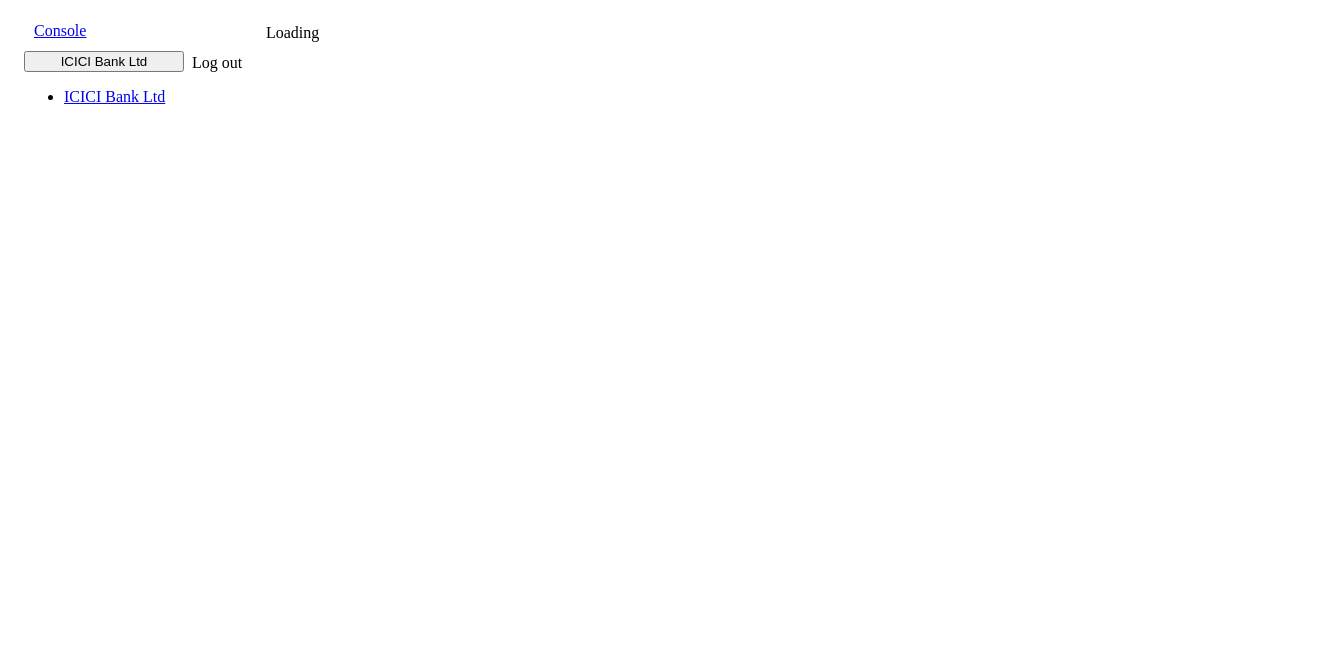 scroll, scrollTop: 0, scrollLeft: 0, axis: both 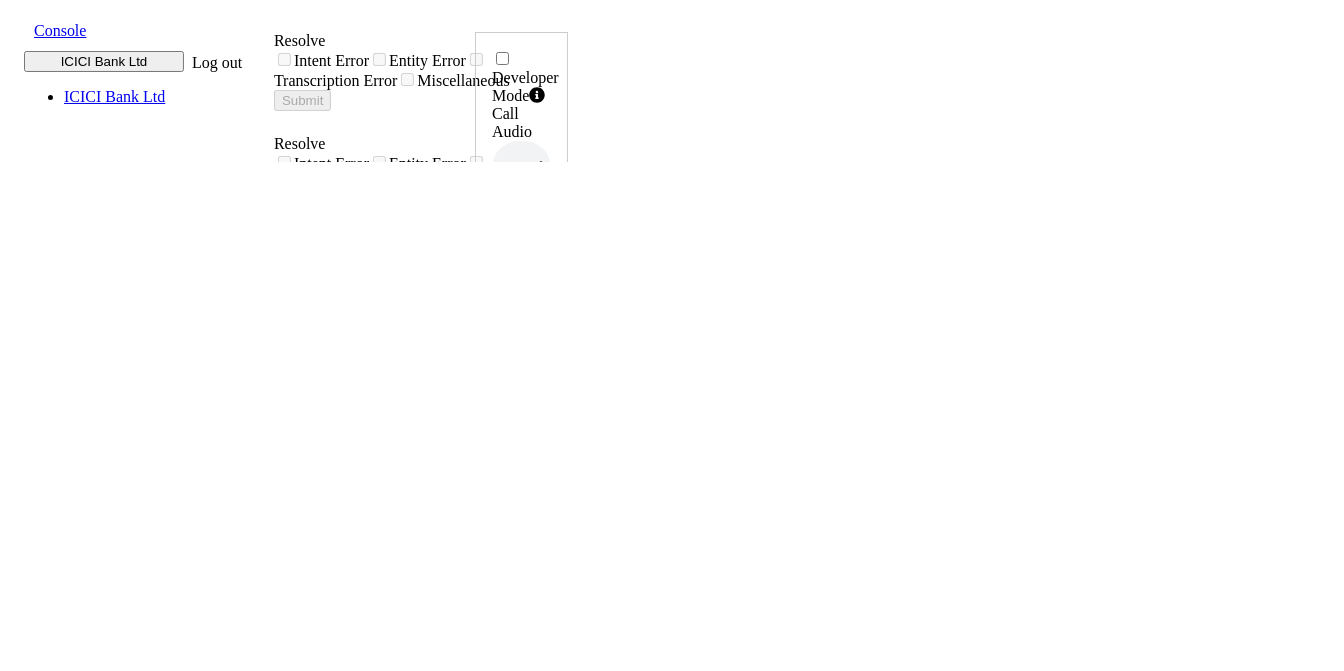 click 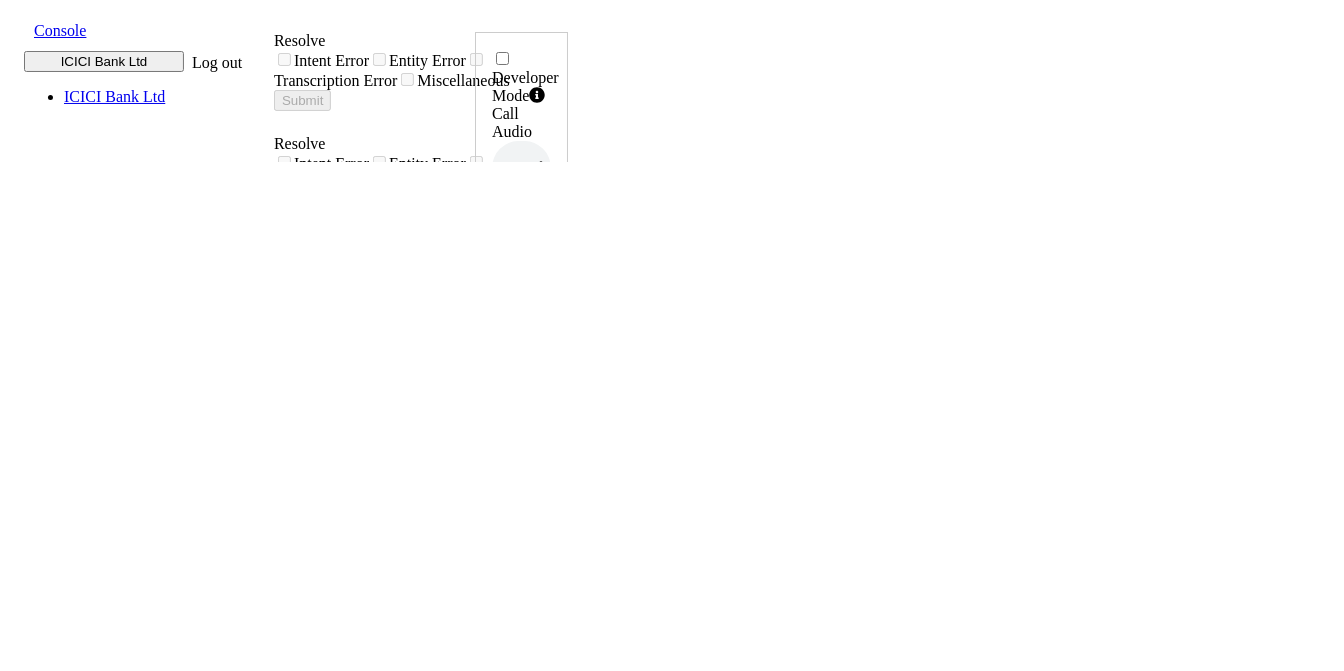 drag, startPoint x: 1206, startPoint y: 424, endPoint x: 1272, endPoint y: 423, distance: 66.007576 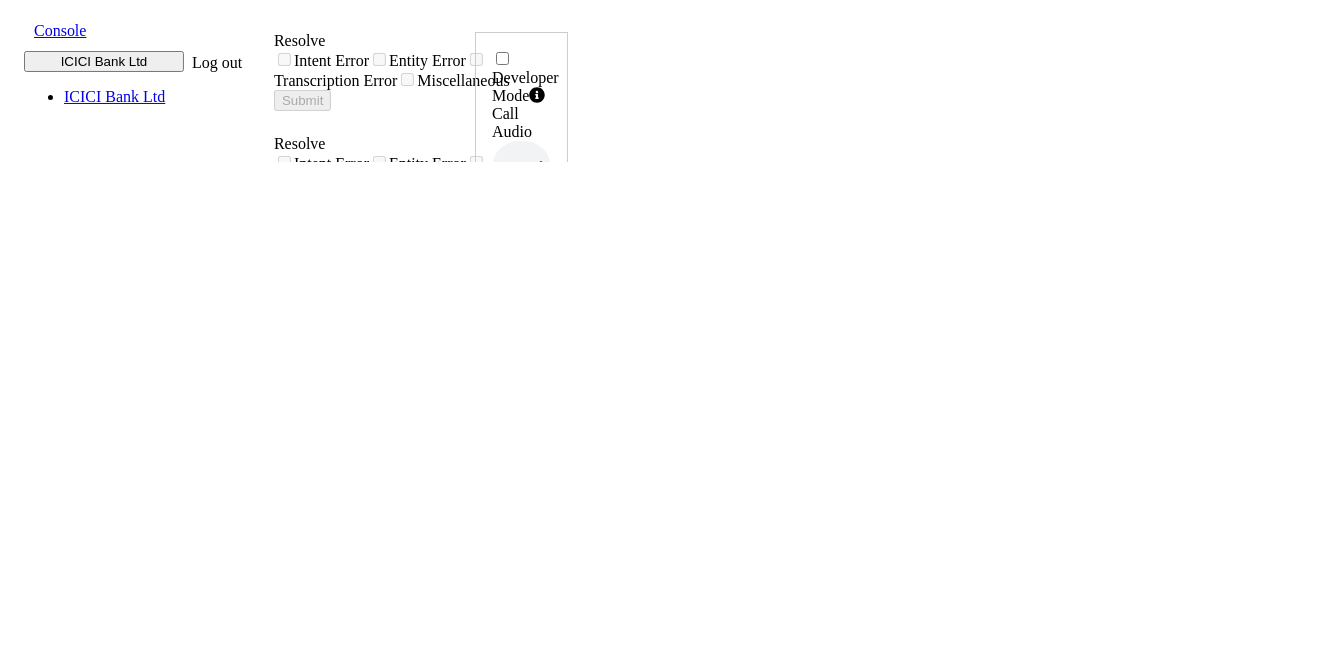 scroll, scrollTop: 0, scrollLeft: 0, axis: both 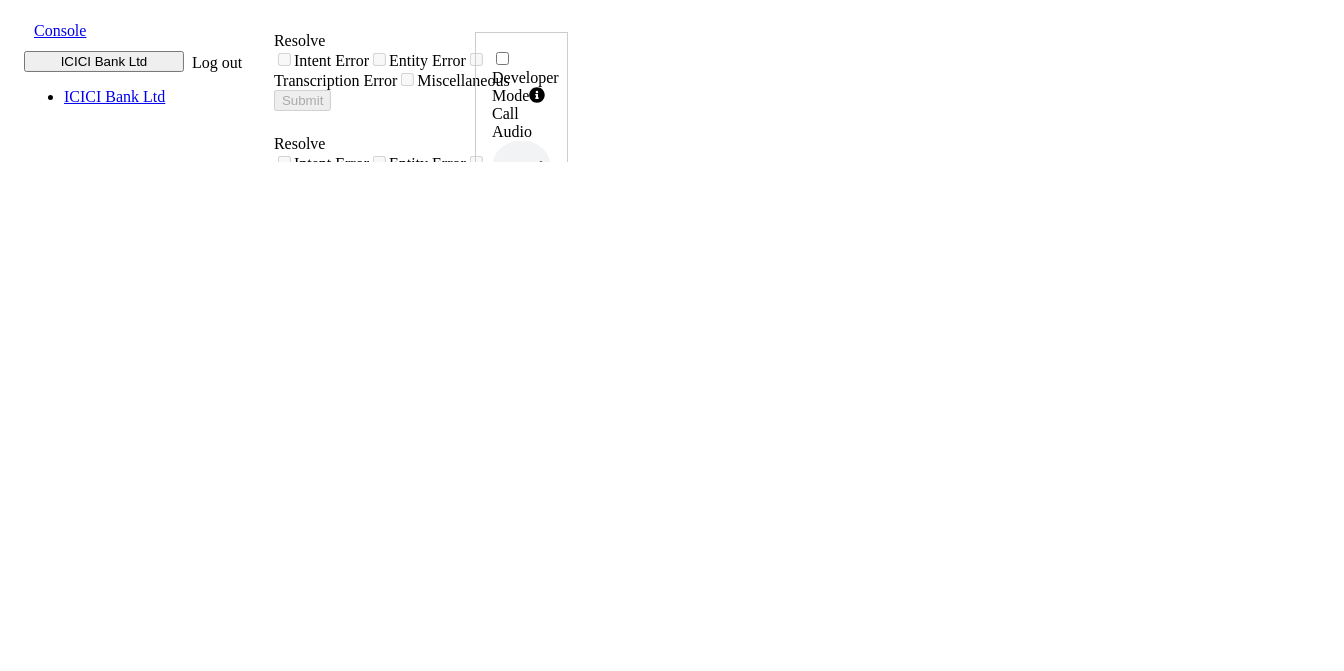 click 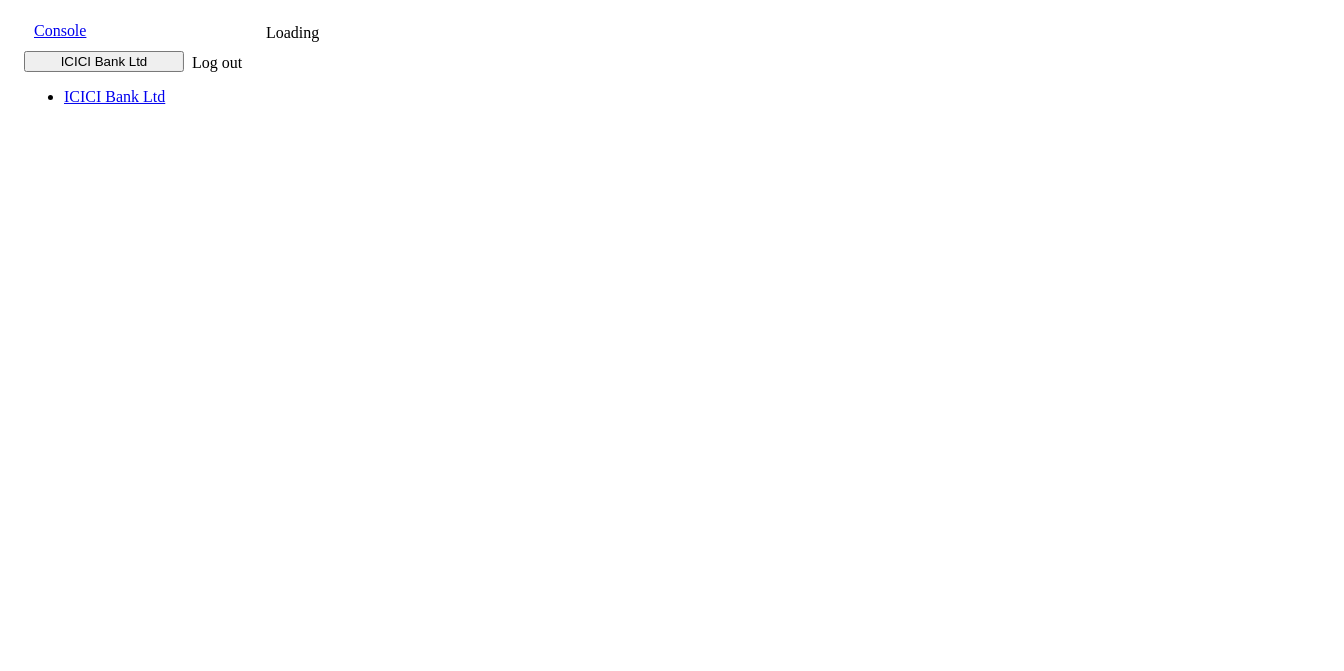 scroll, scrollTop: 0, scrollLeft: 0, axis: both 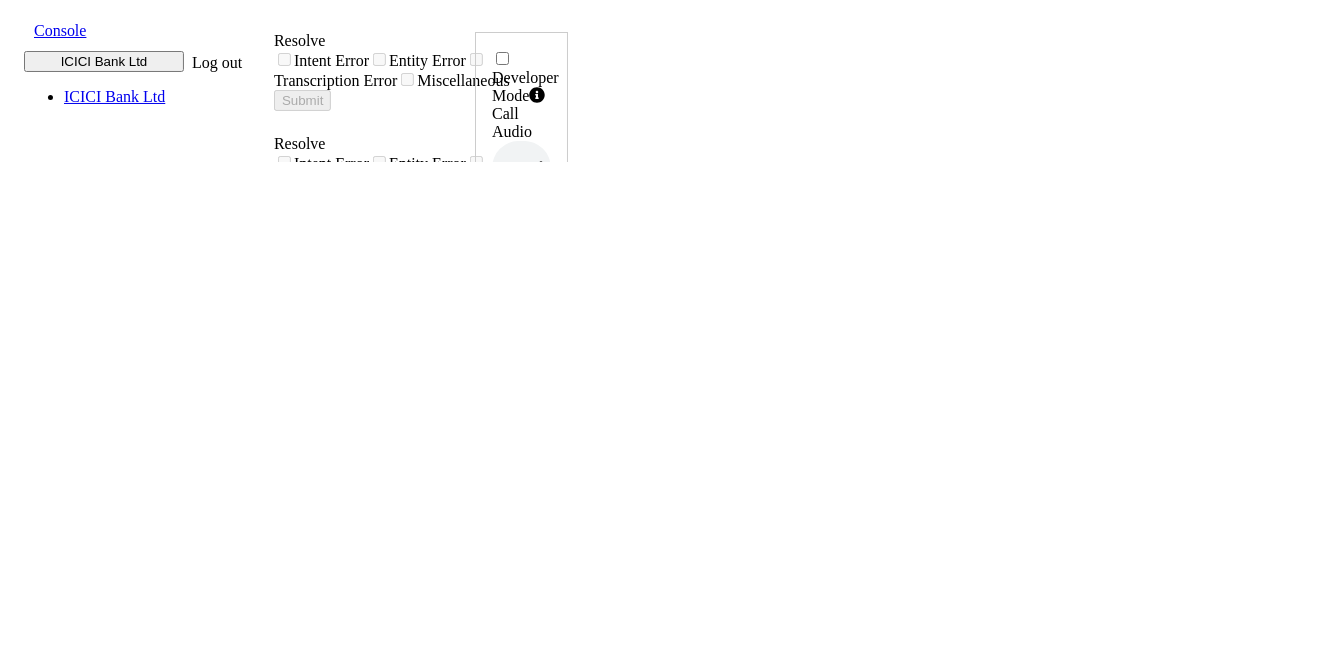 click 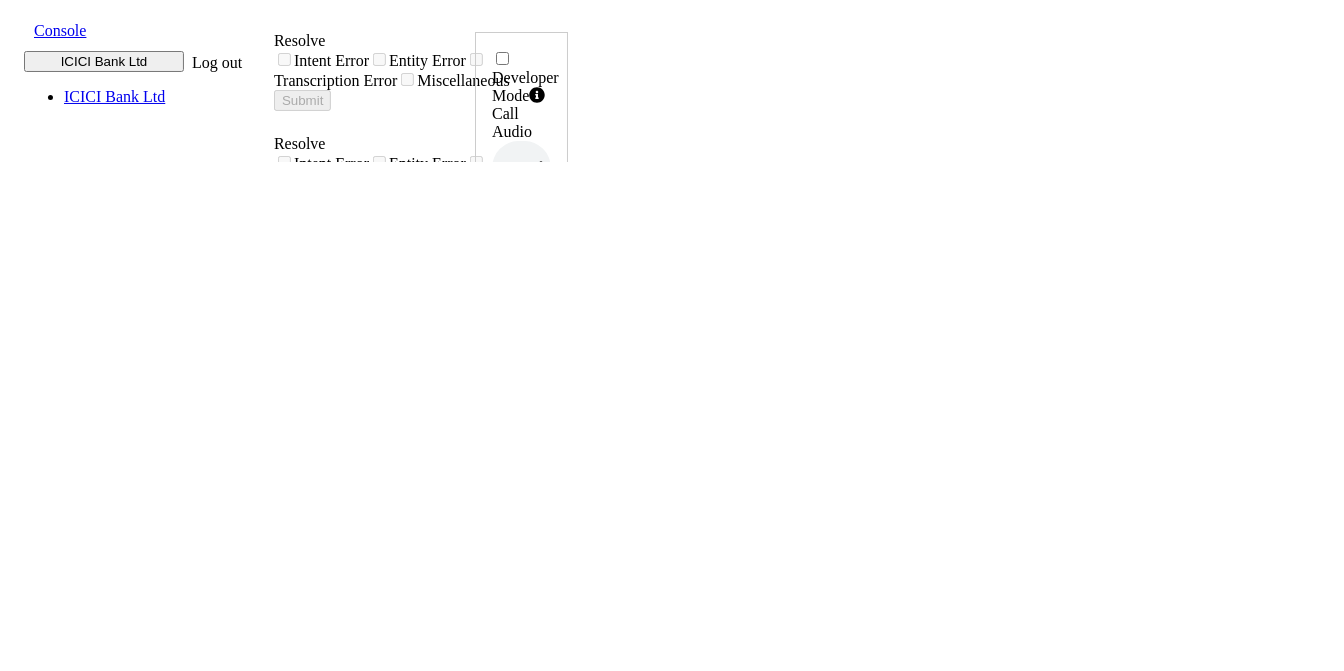 drag, startPoint x: 1201, startPoint y: 424, endPoint x: 1271, endPoint y: 429, distance: 70.178345 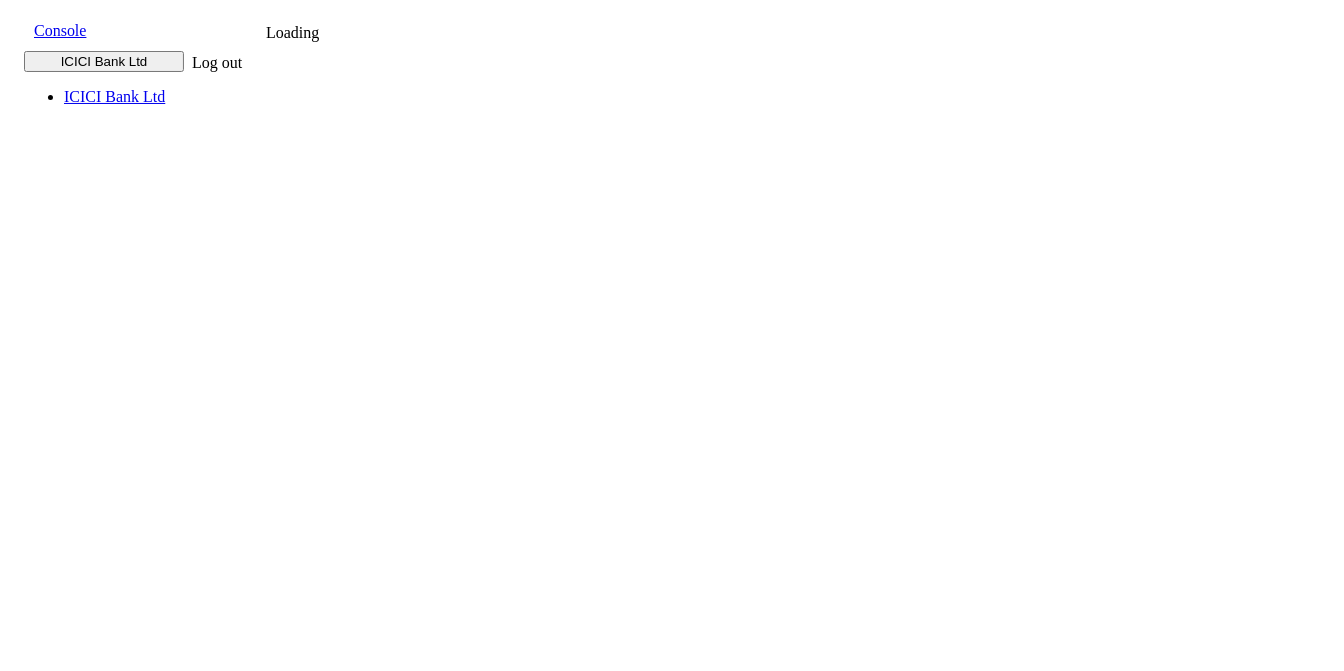 scroll, scrollTop: 0, scrollLeft: 0, axis: both 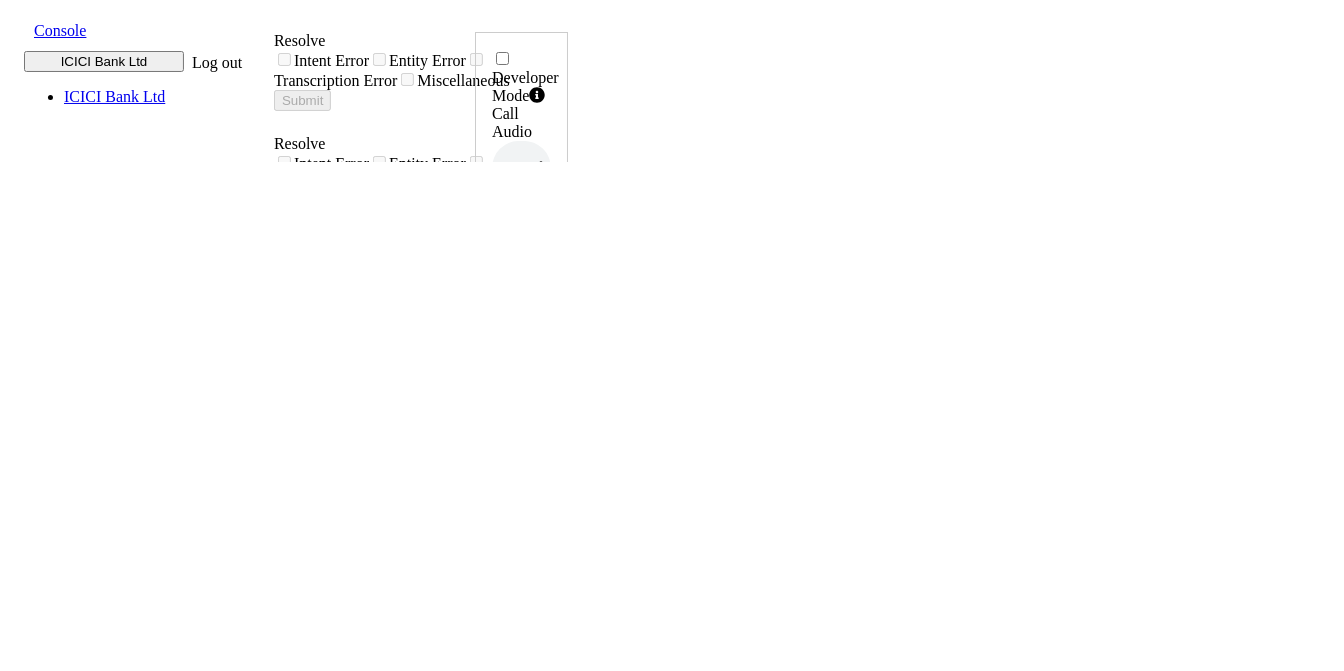 click 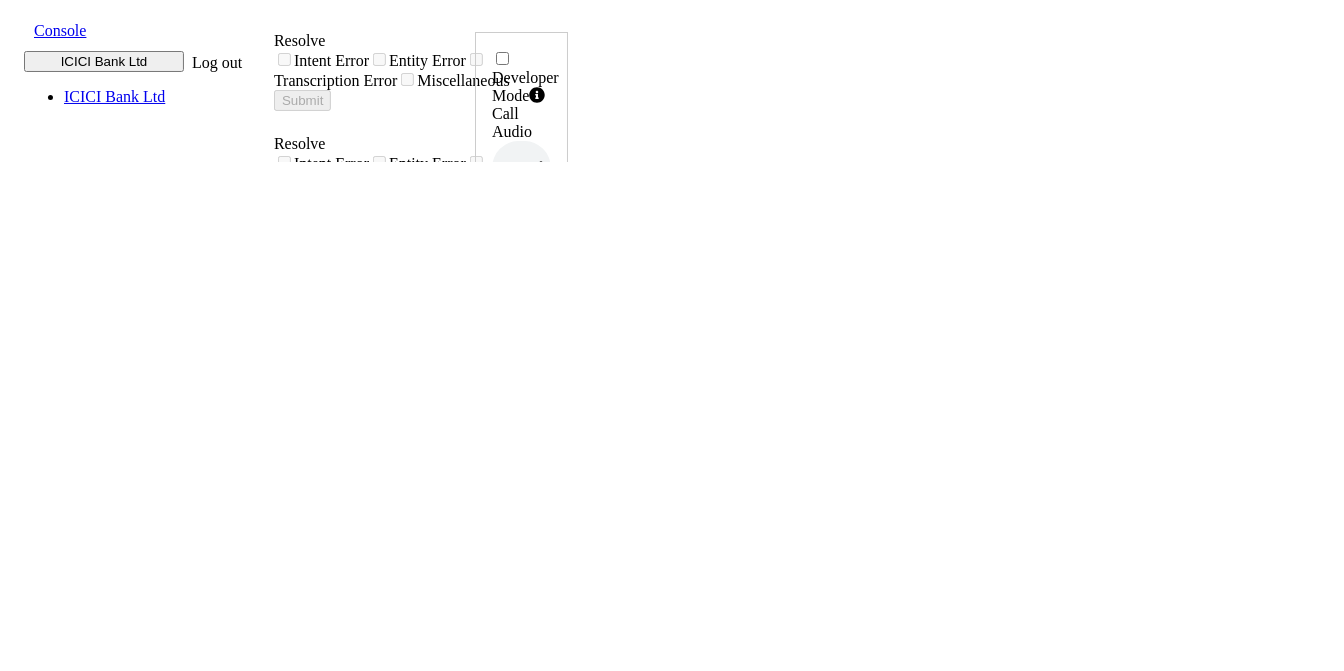 drag, startPoint x: 1204, startPoint y: 428, endPoint x: 1270, endPoint y: 428, distance: 66 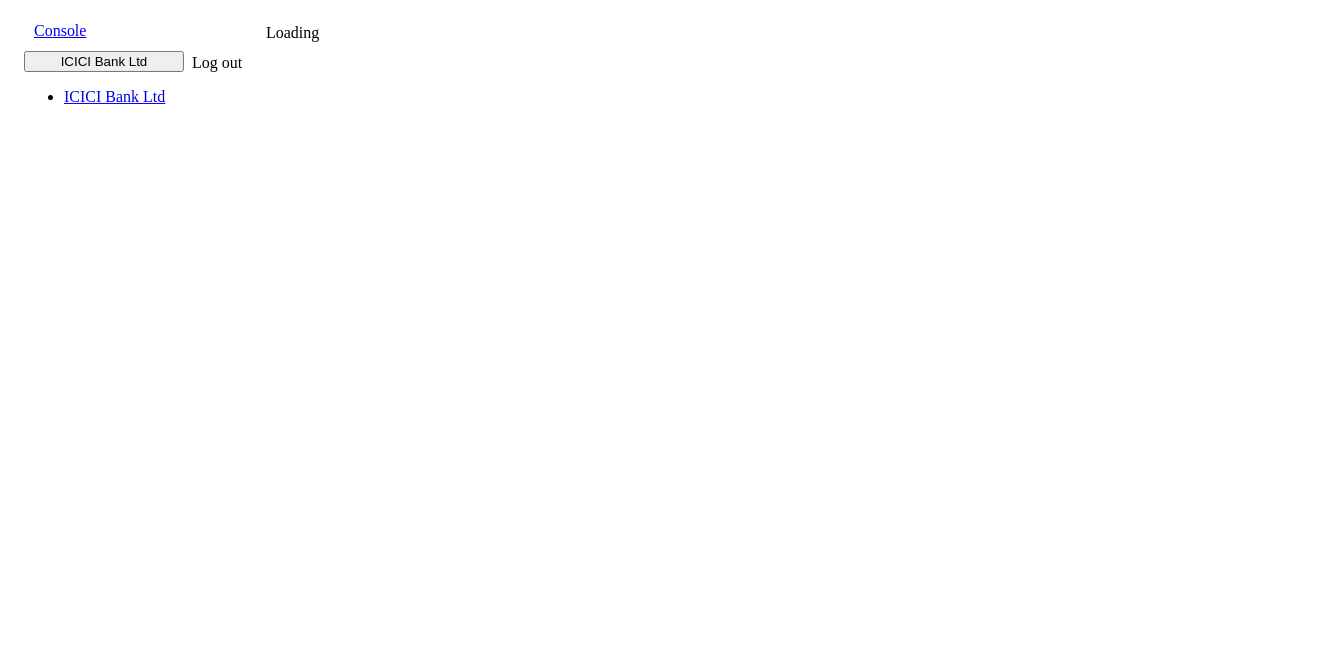 scroll, scrollTop: 0, scrollLeft: 0, axis: both 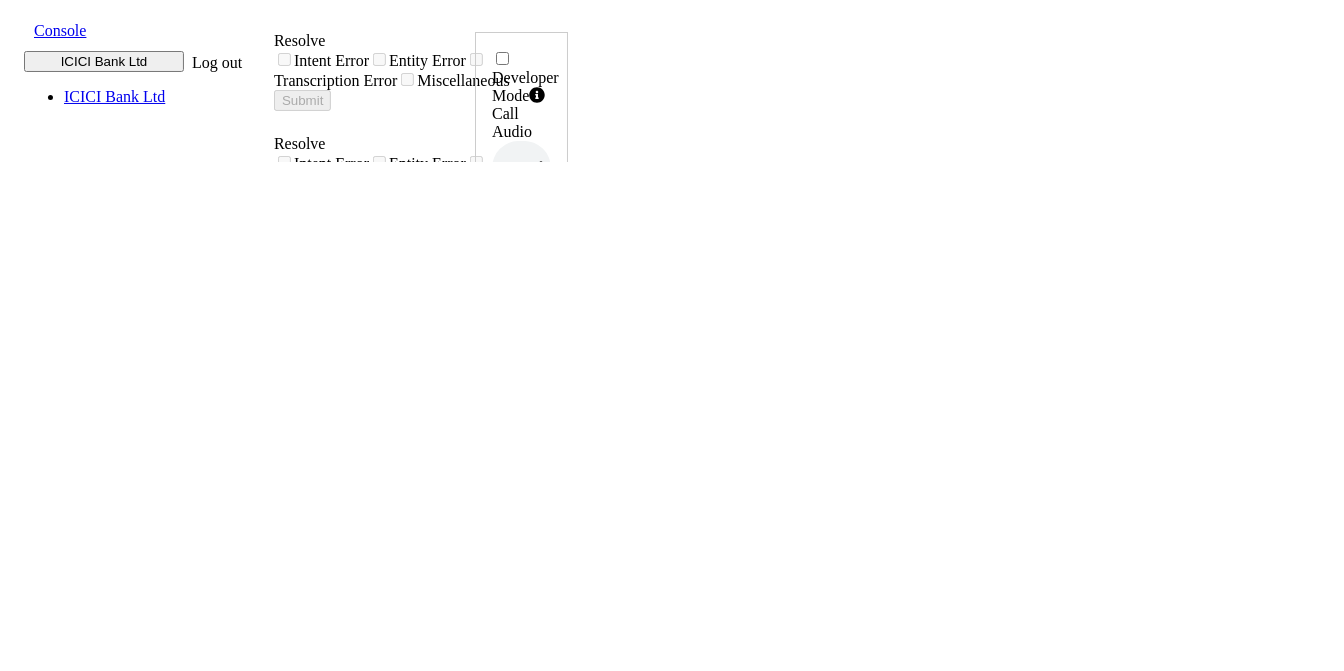 click 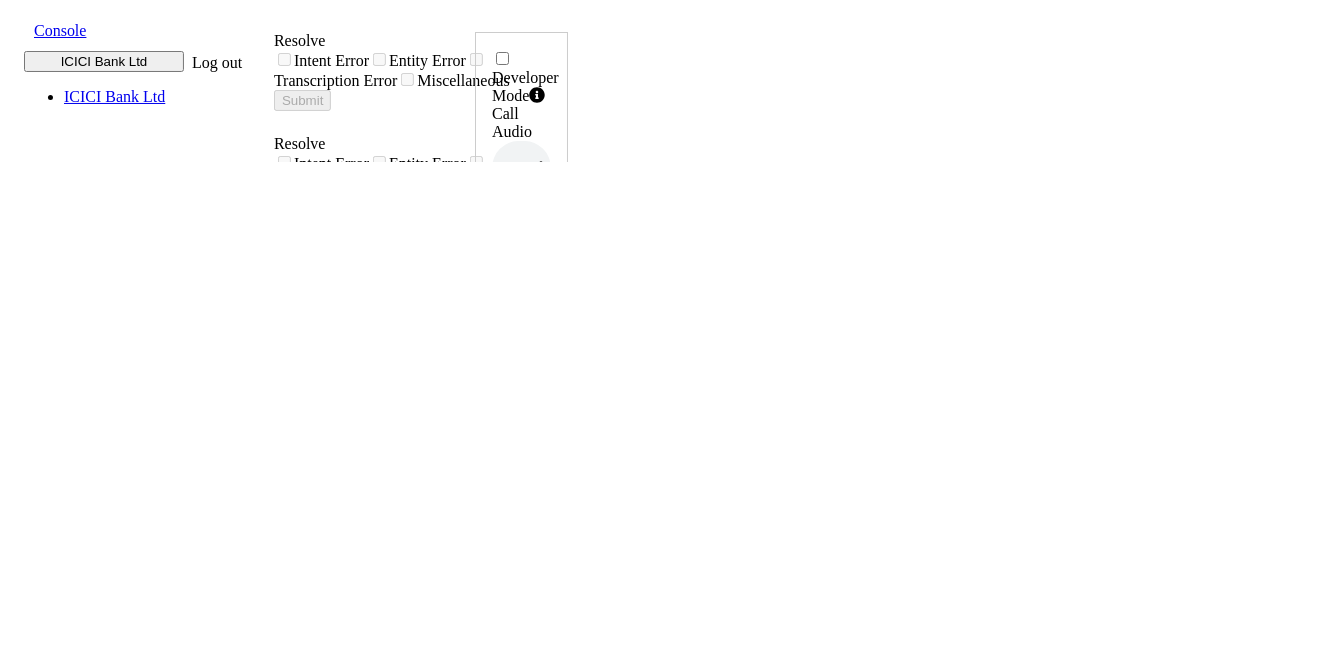 drag, startPoint x: 1207, startPoint y: 422, endPoint x: 1270, endPoint y: 427, distance: 63.1981 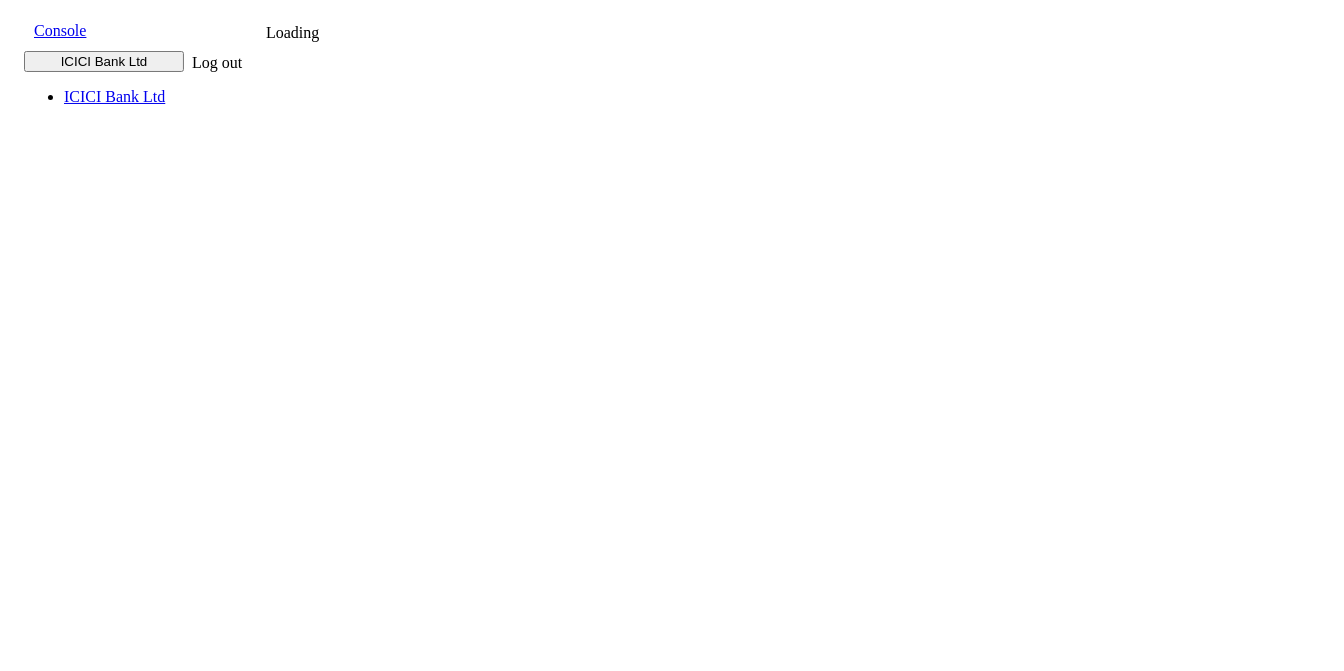 scroll, scrollTop: 0, scrollLeft: 0, axis: both 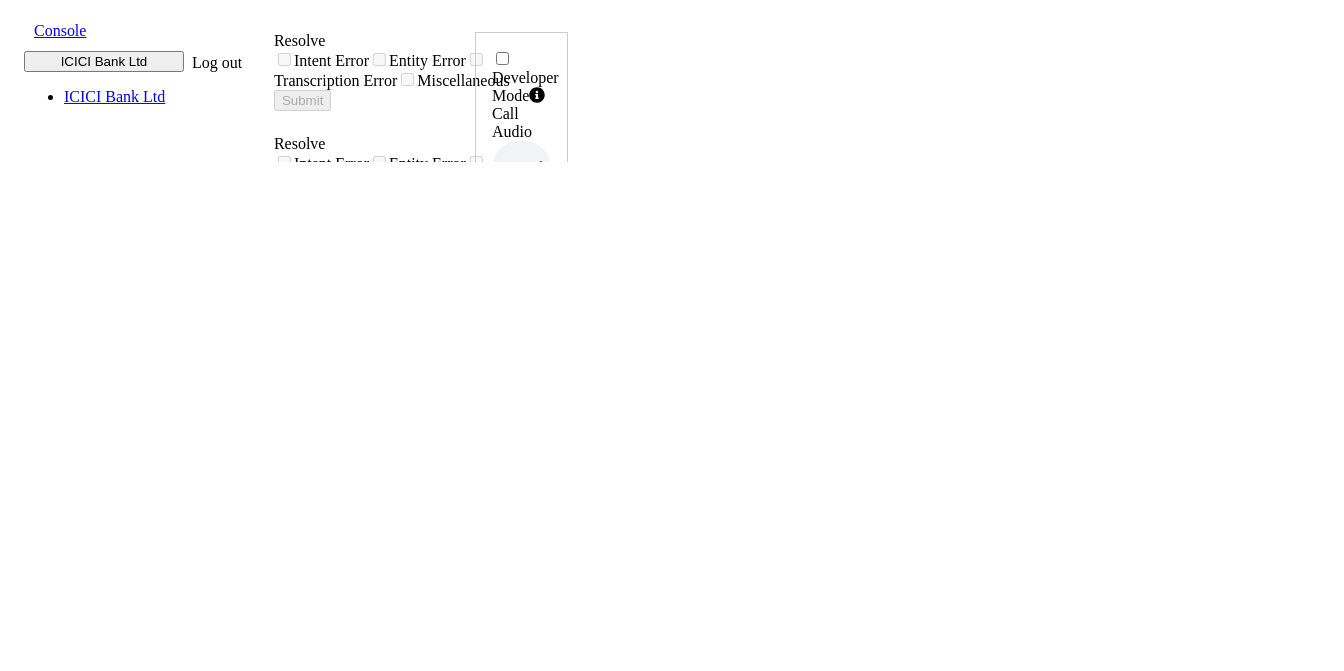 click 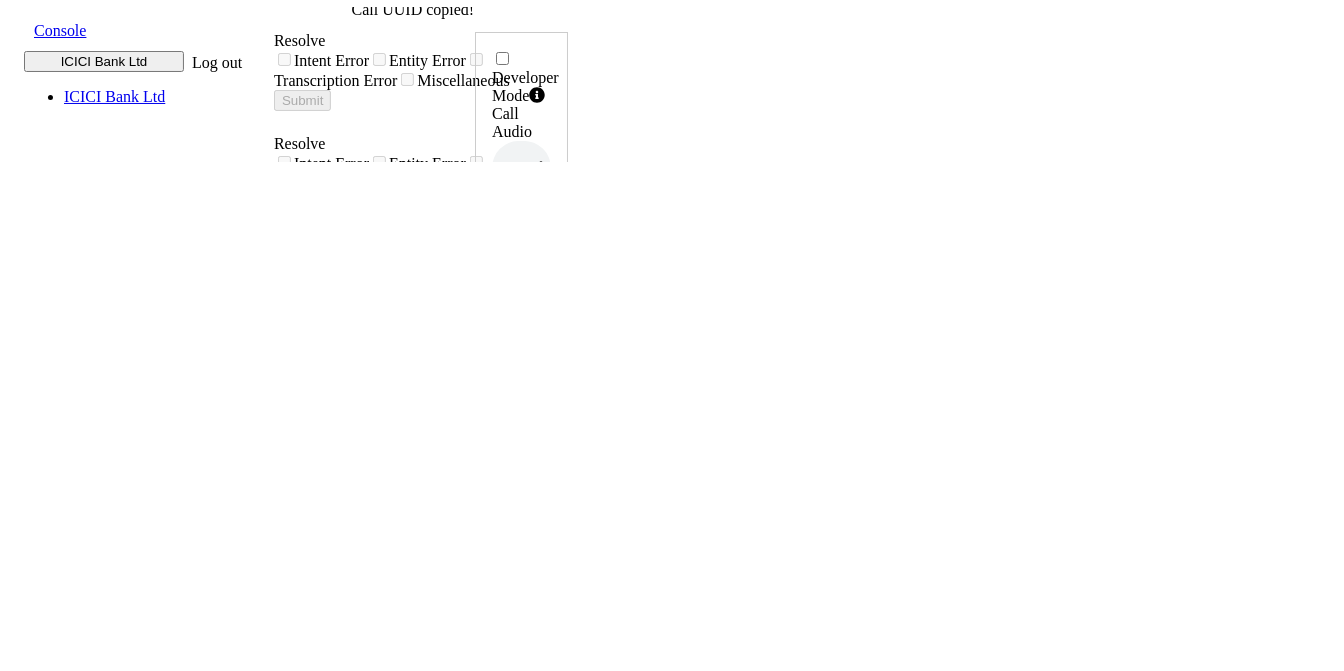 type 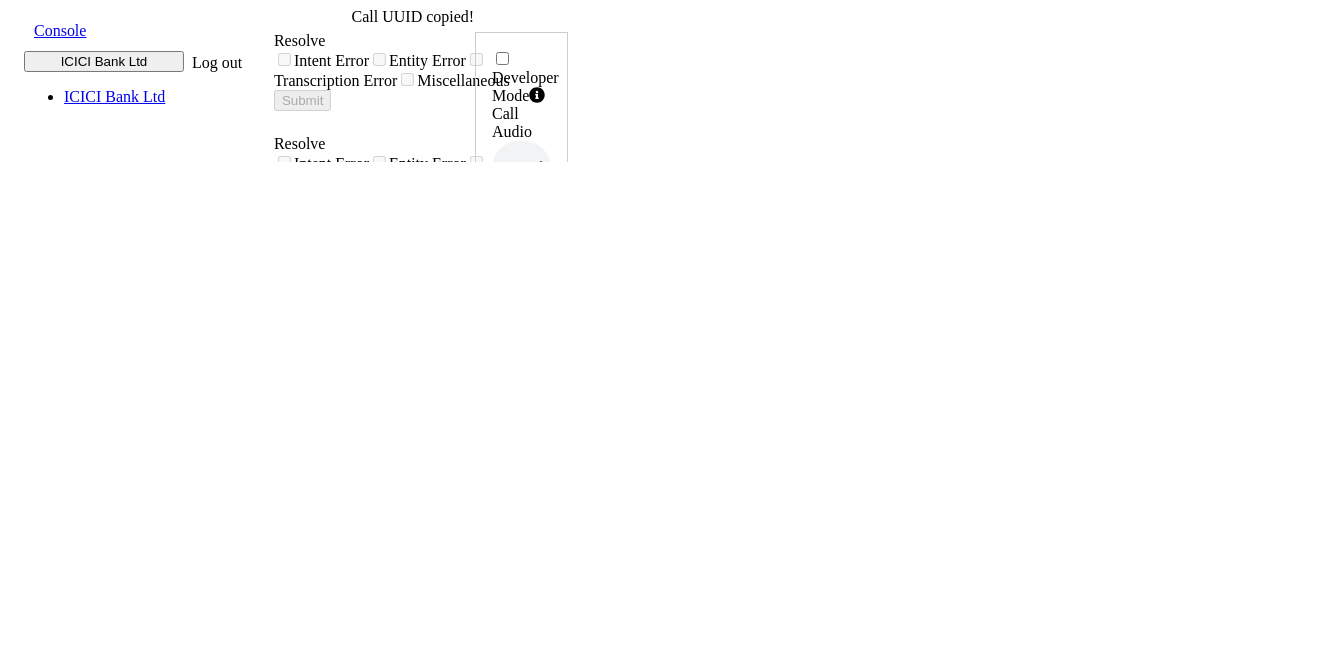 scroll, scrollTop: 236, scrollLeft: 0, axis: vertical 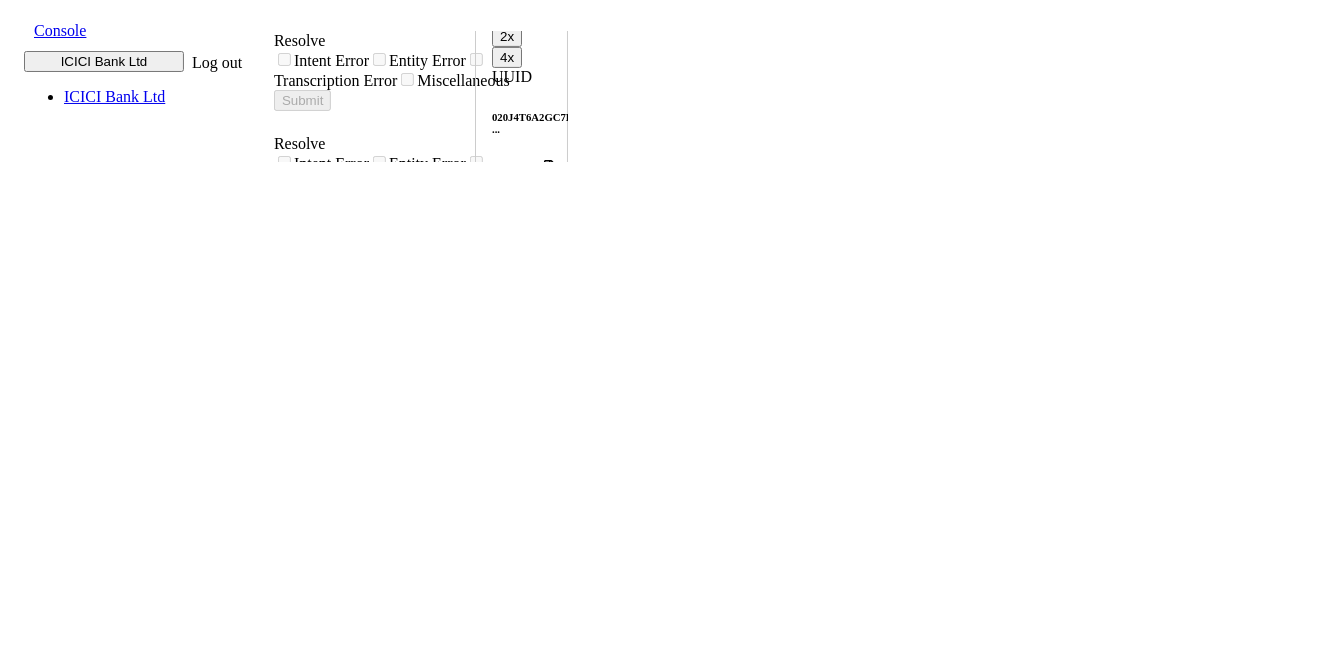 drag, startPoint x: 1197, startPoint y: 186, endPoint x: 1273, endPoint y: 193, distance: 76.321686 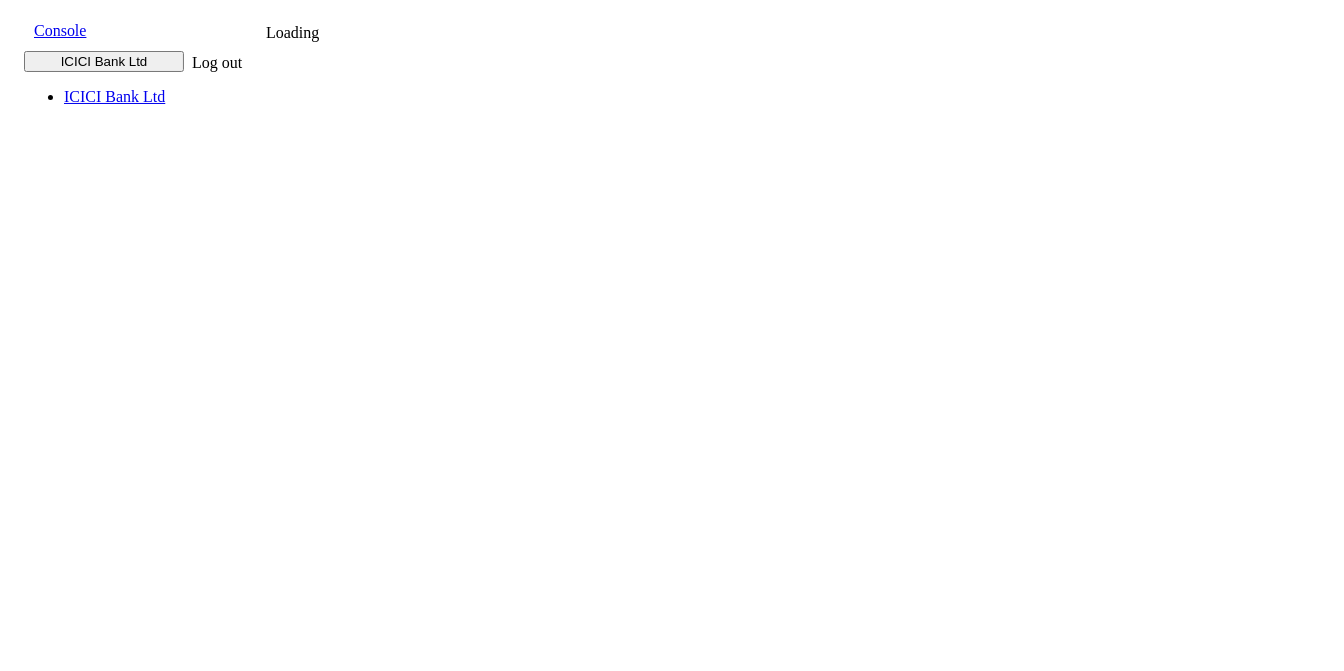 scroll, scrollTop: 0, scrollLeft: 0, axis: both 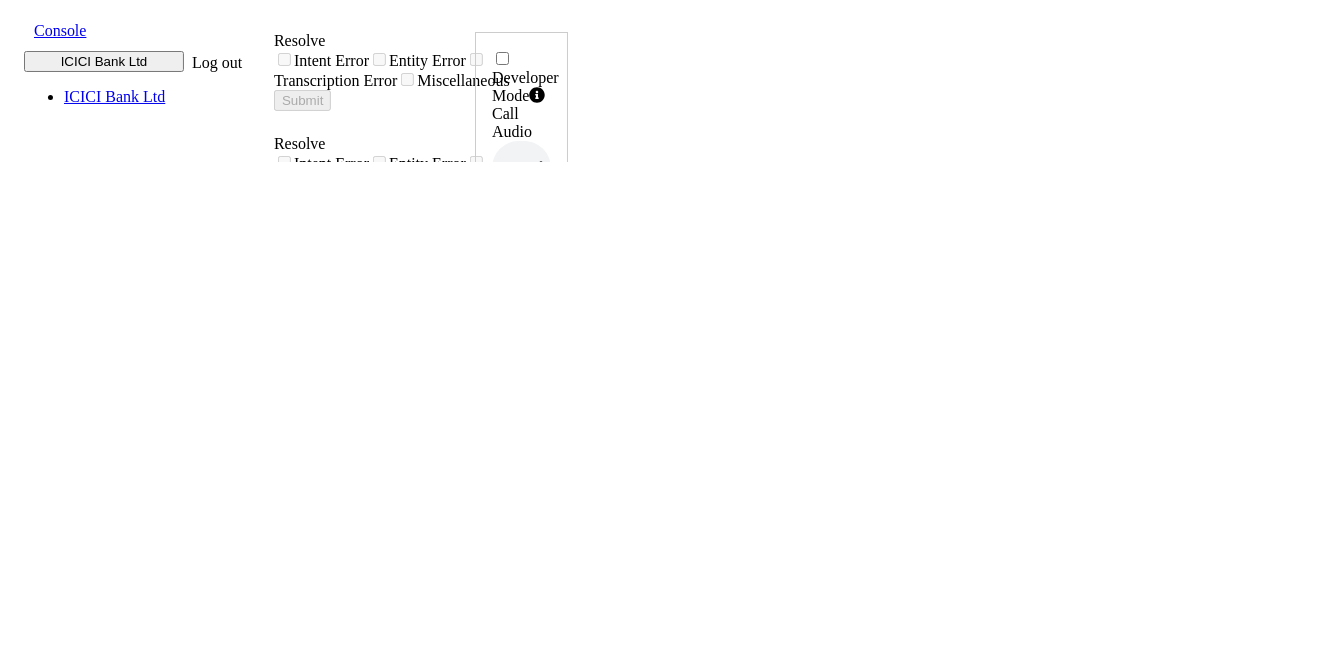 click 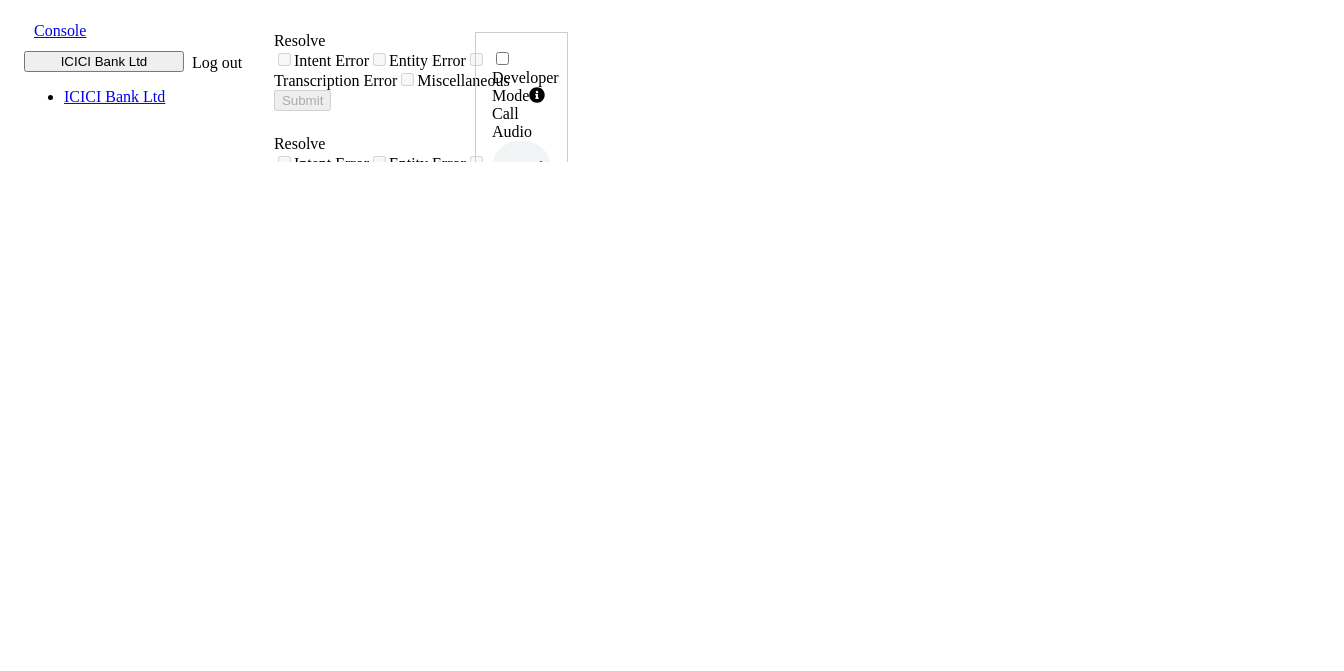 drag, startPoint x: 1204, startPoint y: 420, endPoint x: 1270, endPoint y: 424, distance: 66.1211 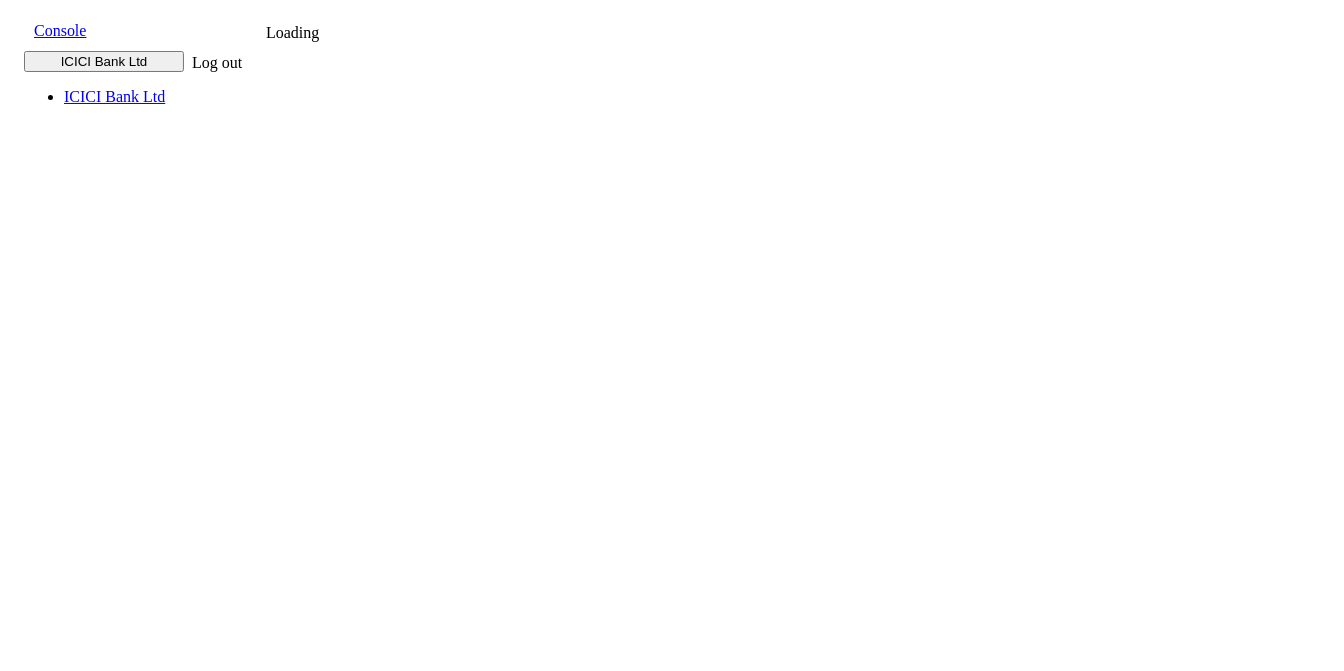 scroll, scrollTop: 0, scrollLeft: 0, axis: both 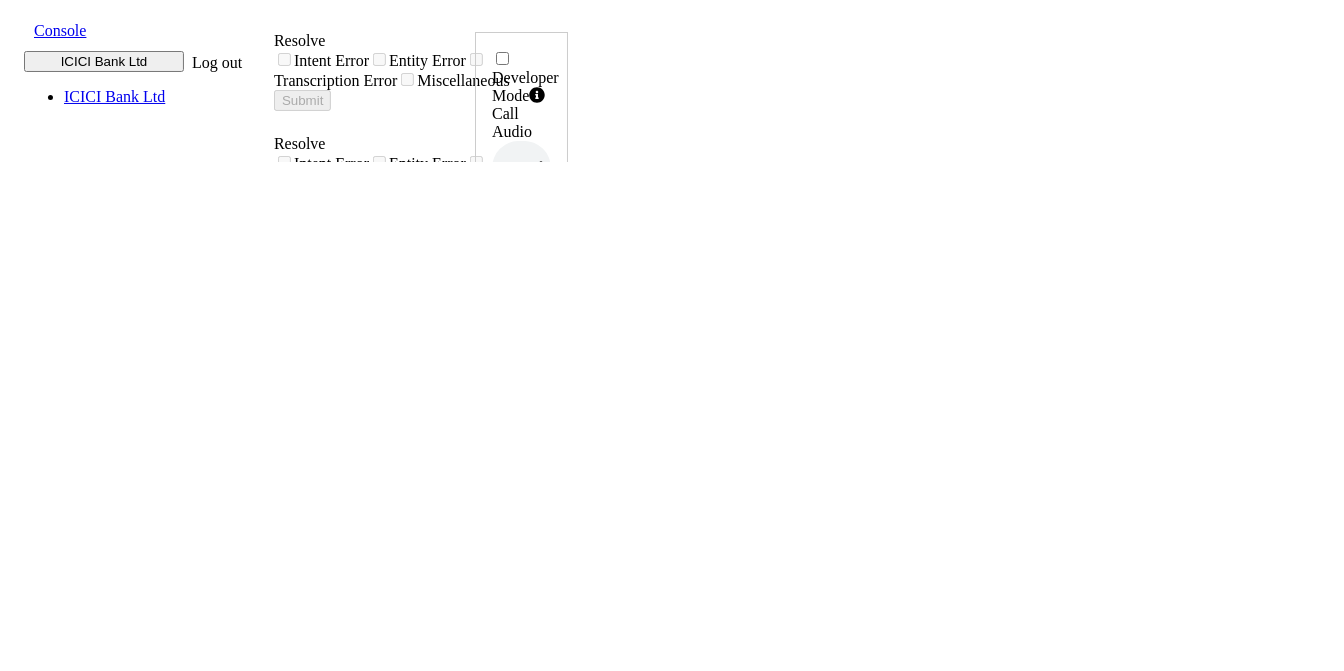 click 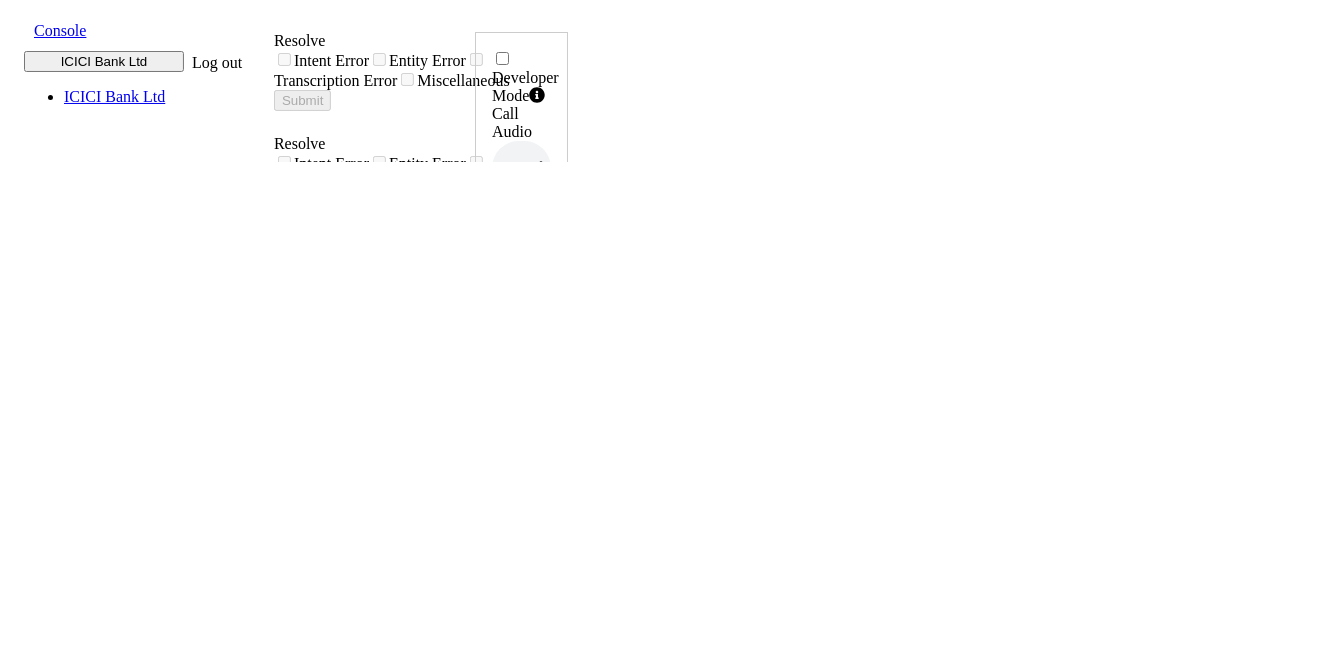drag, startPoint x: 1199, startPoint y: 425, endPoint x: 1270, endPoint y: 417, distance: 71.44928 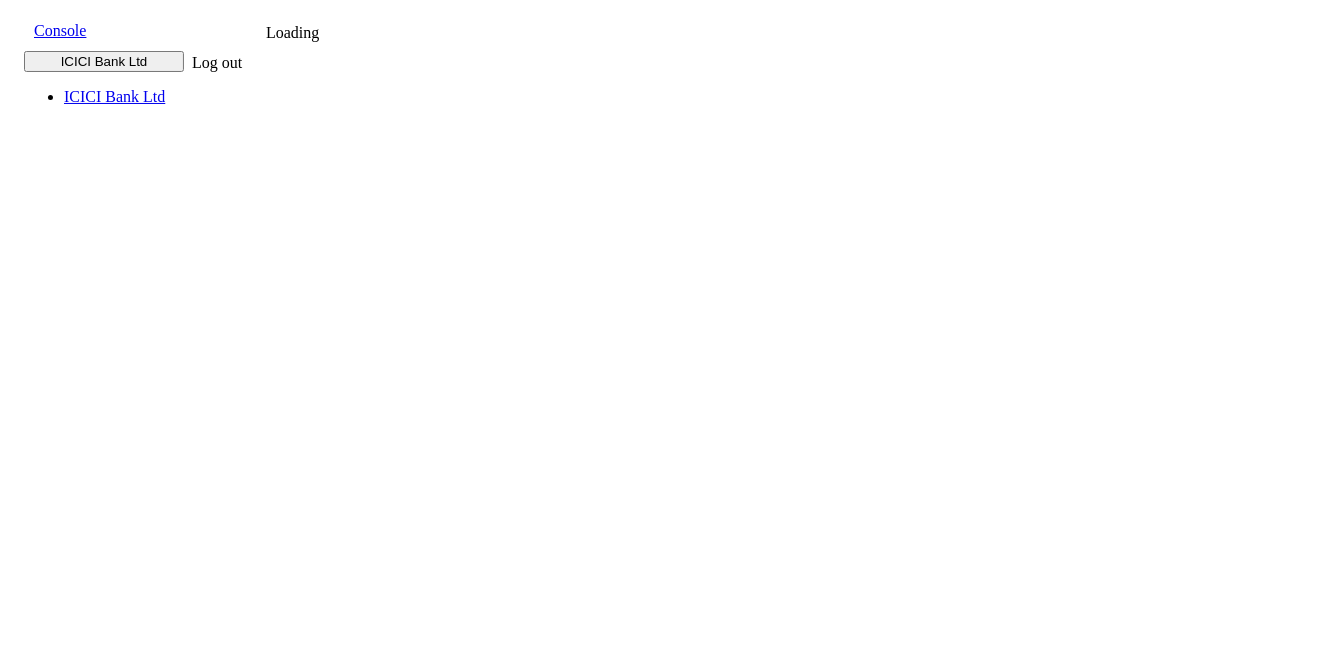 scroll, scrollTop: 0, scrollLeft: 0, axis: both 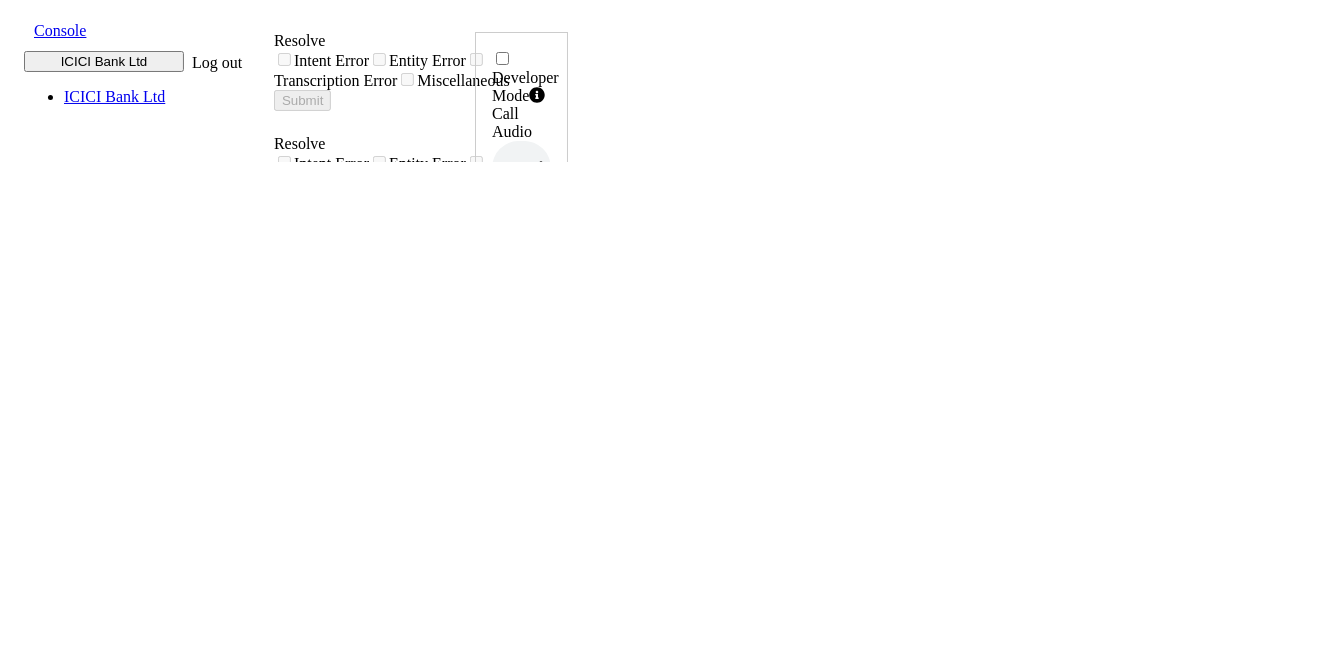 click 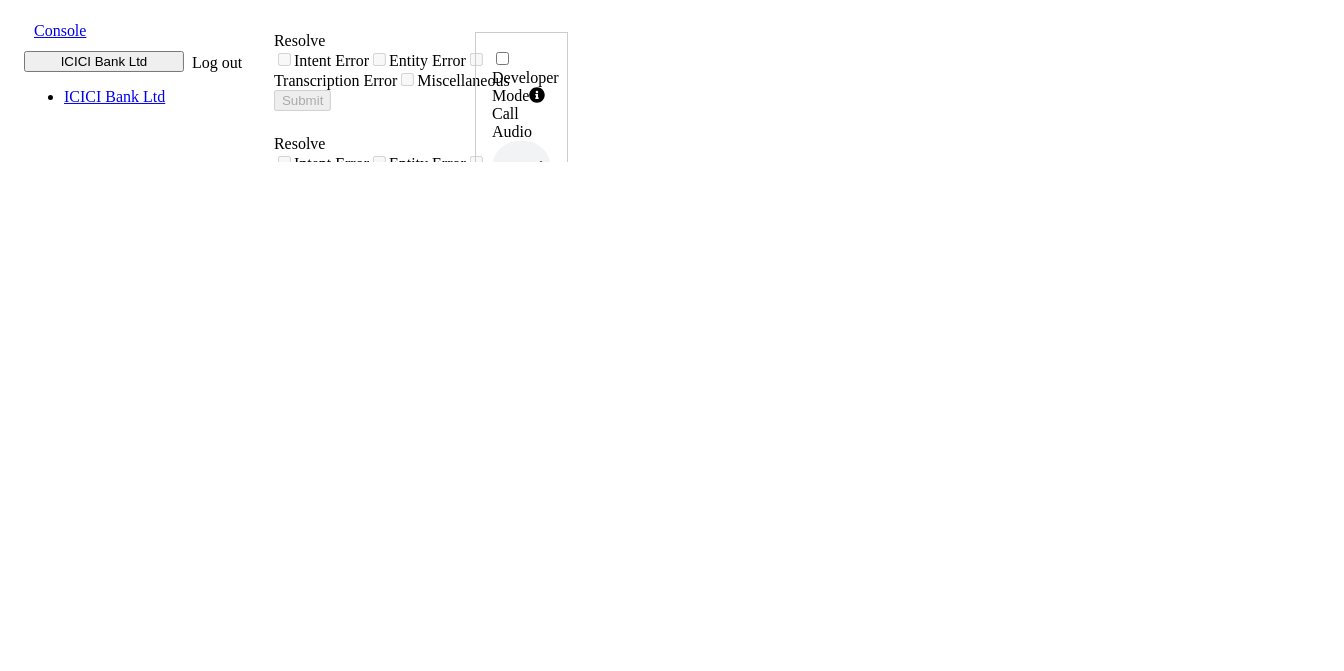 drag, startPoint x: 1202, startPoint y: 423, endPoint x: 1273, endPoint y: 430, distance: 71.34424 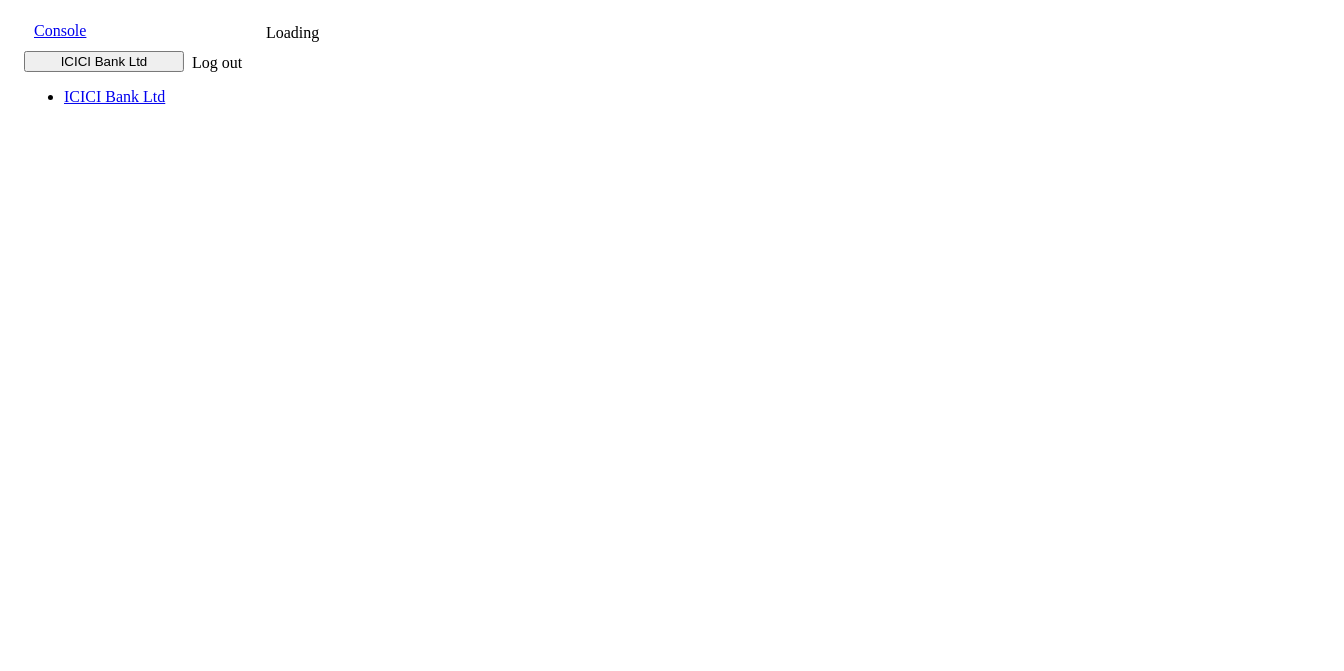 scroll, scrollTop: 0, scrollLeft: 0, axis: both 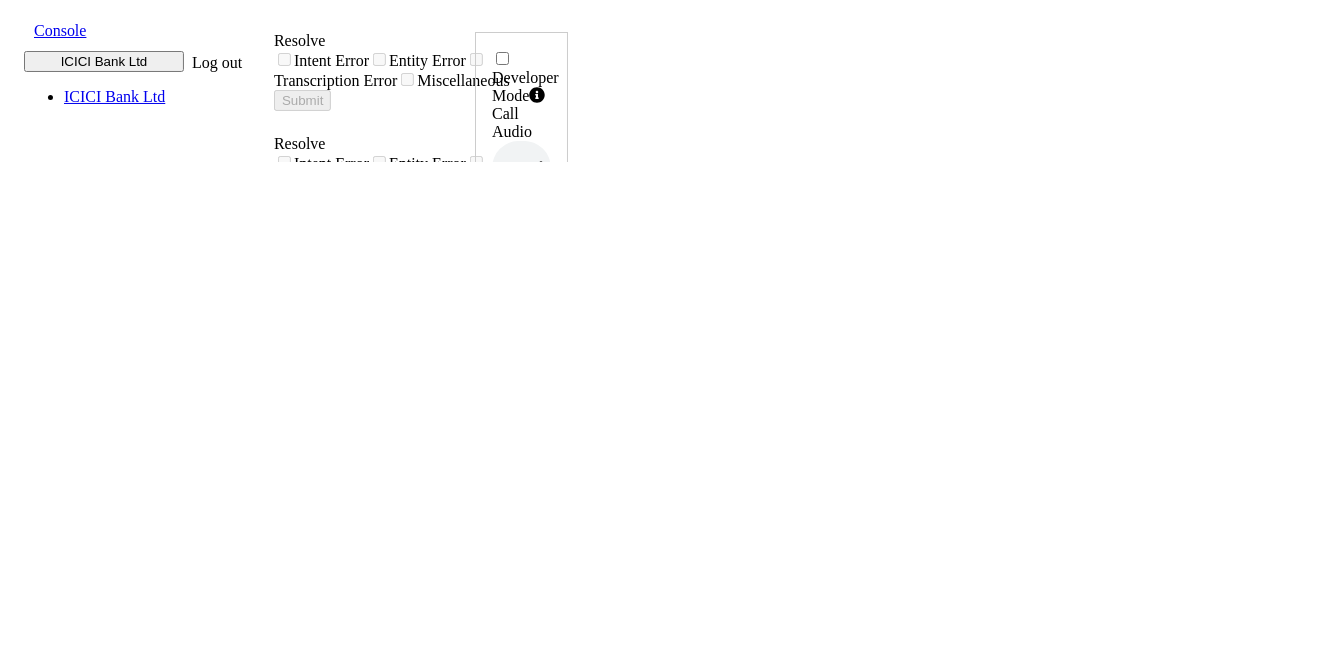 click 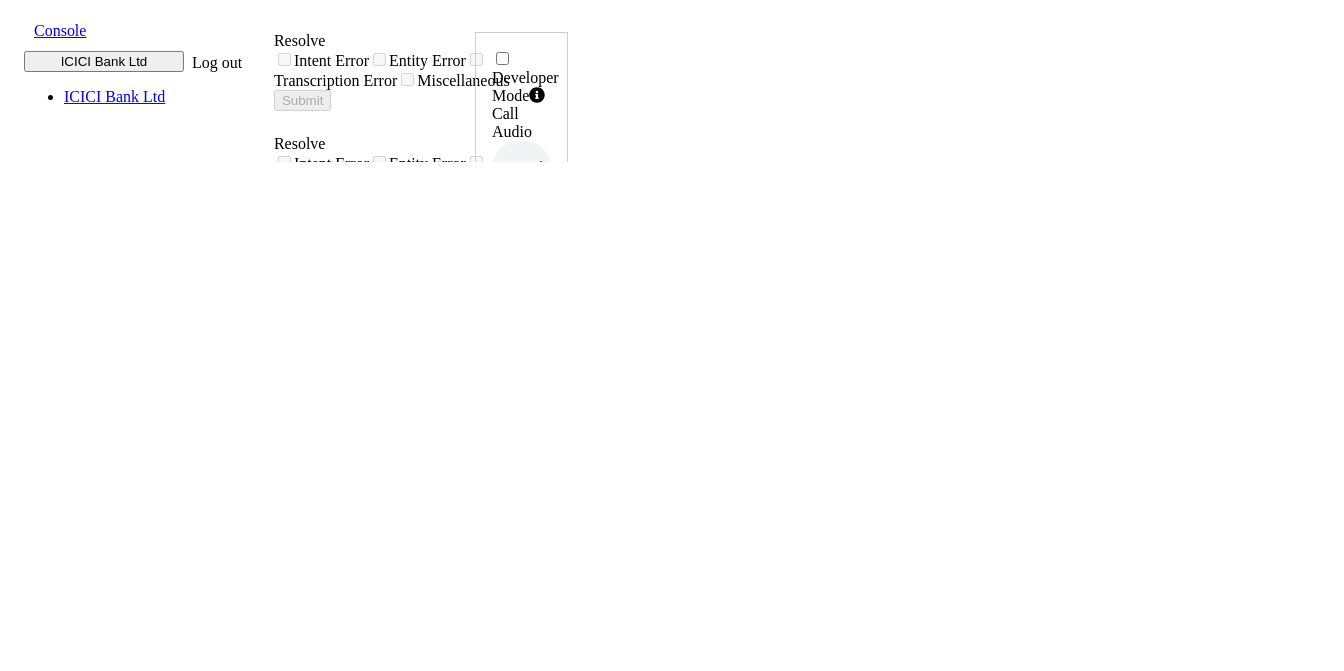 drag, startPoint x: 1205, startPoint y: 425, endPoint x: 1270, endPoint y: 421, distance: 65.12296 